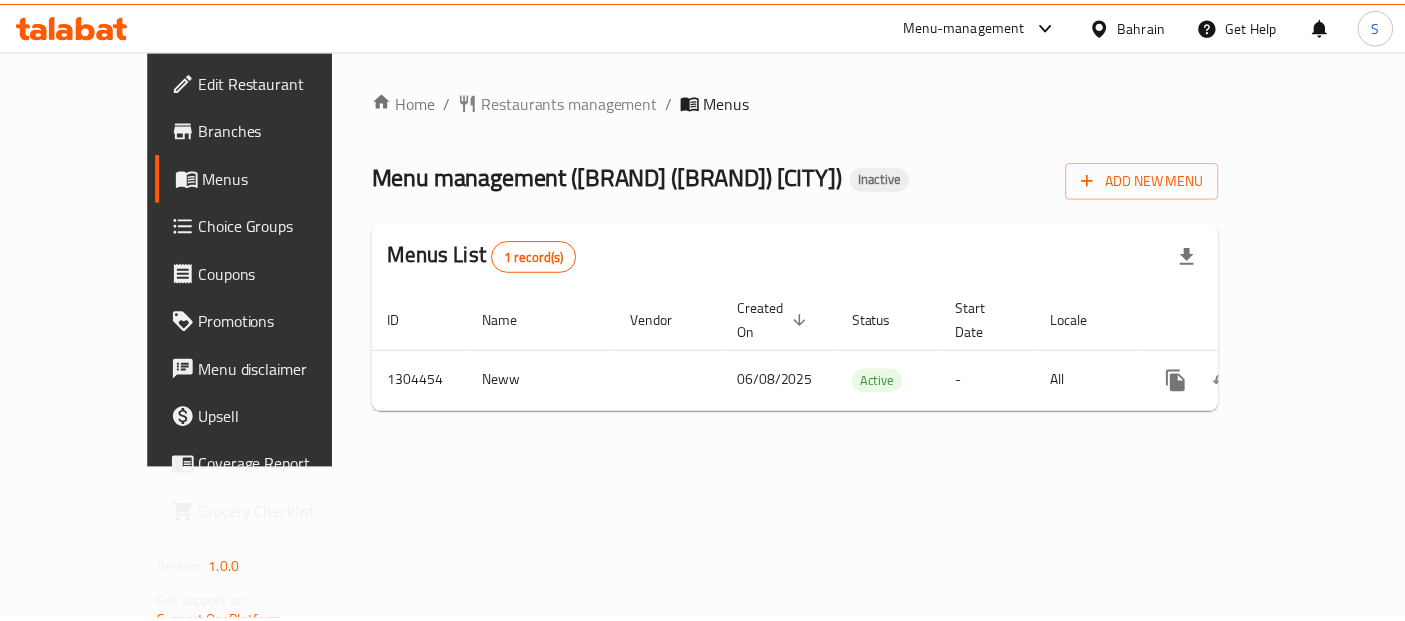 scroll, scrollTop: 0, scrollLeft: 0, axis: both 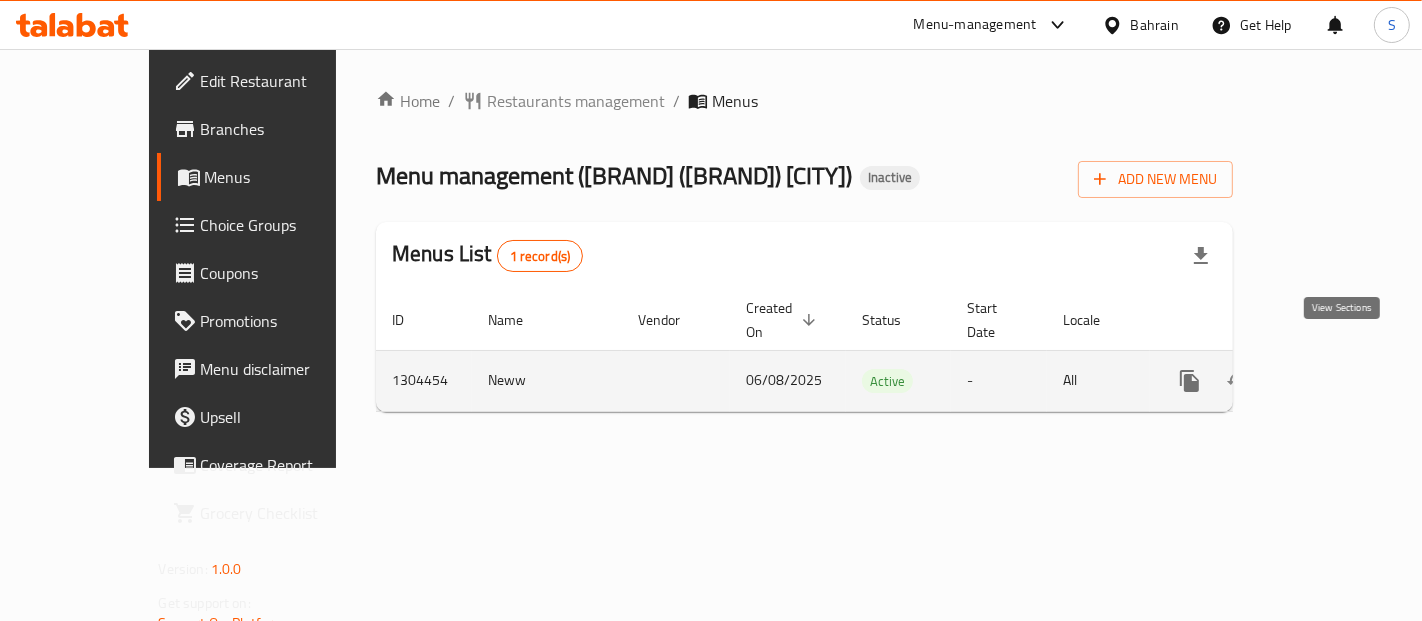 click 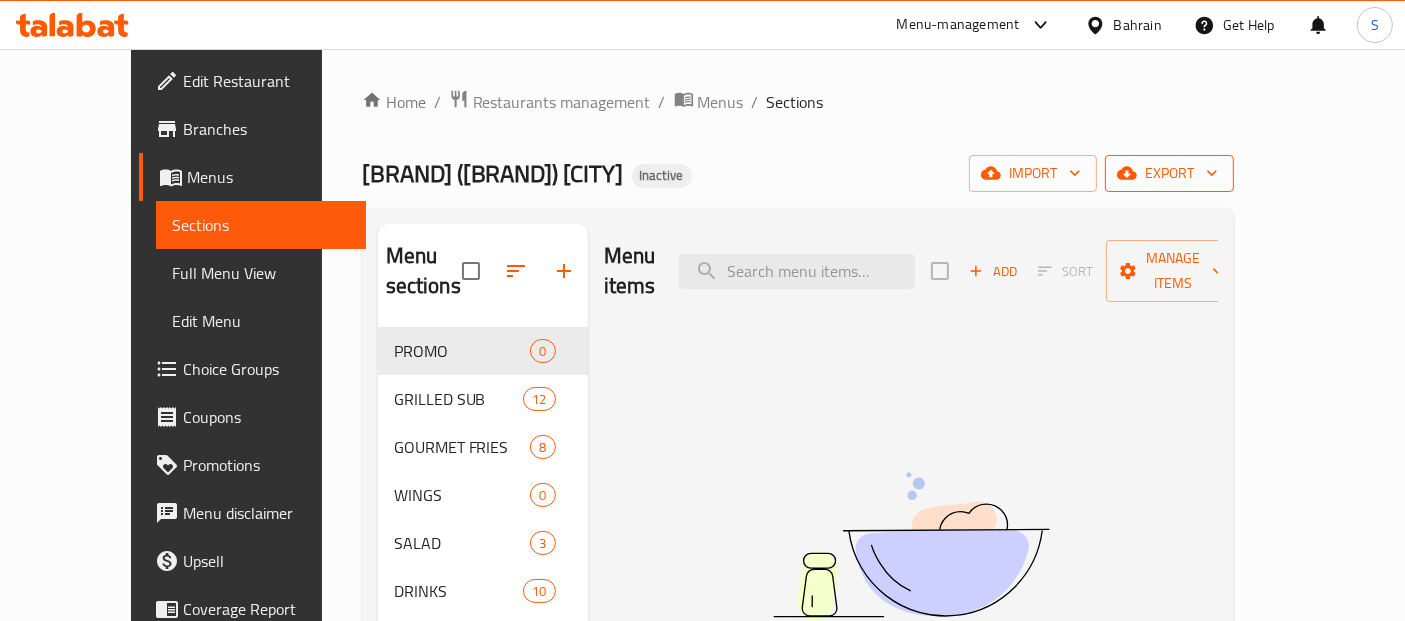 click on "export" at bounding box center [1169, 173] 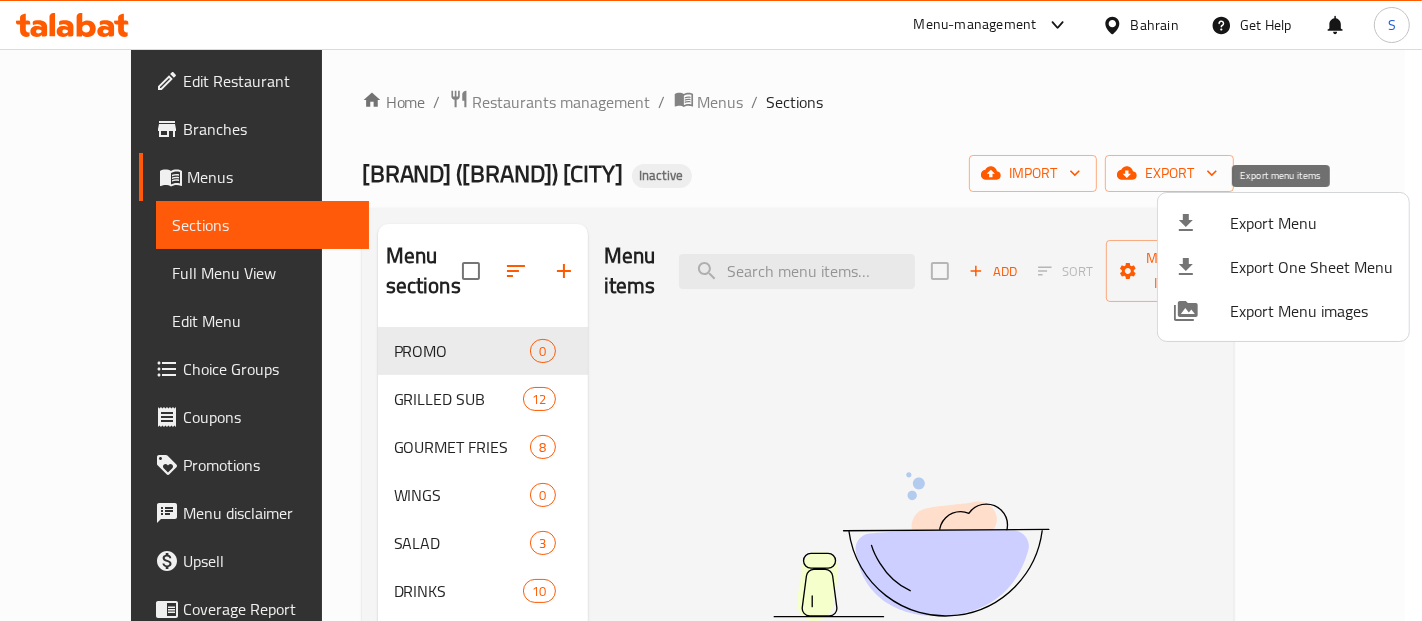 click on "Export Menu" at bounding box center [1311, 223] 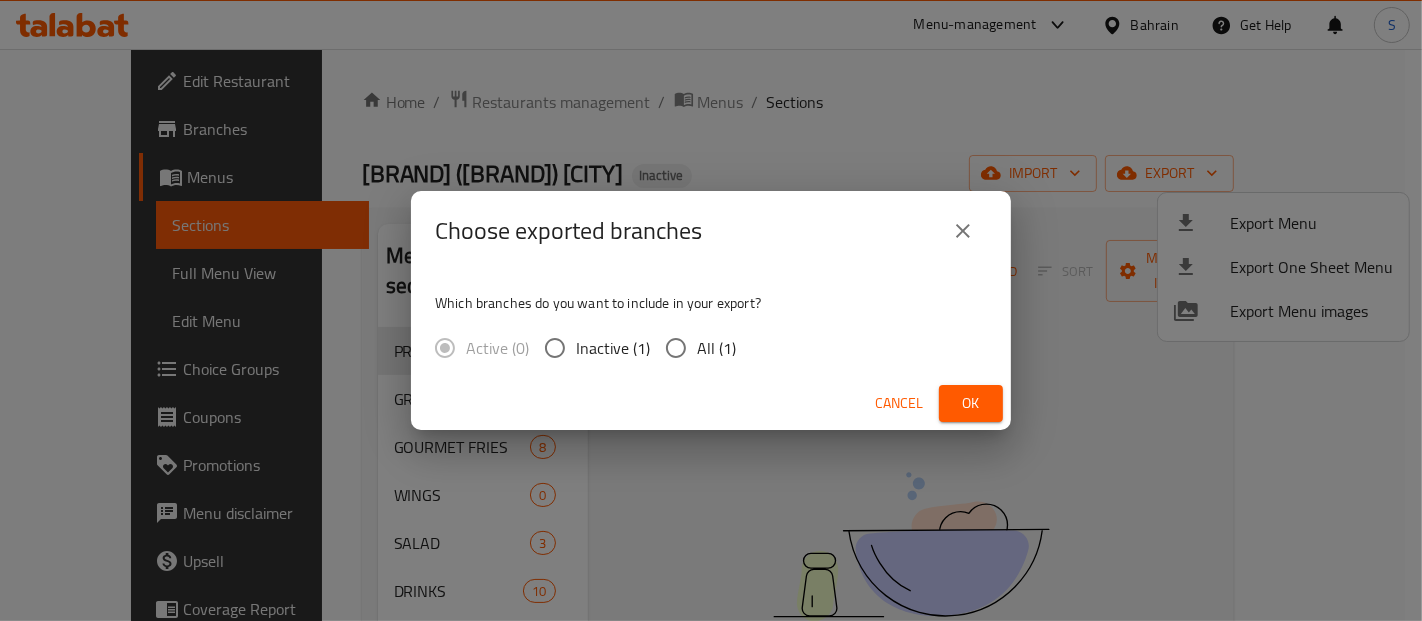 click on "All (1)" at bounding box center [716, 348] 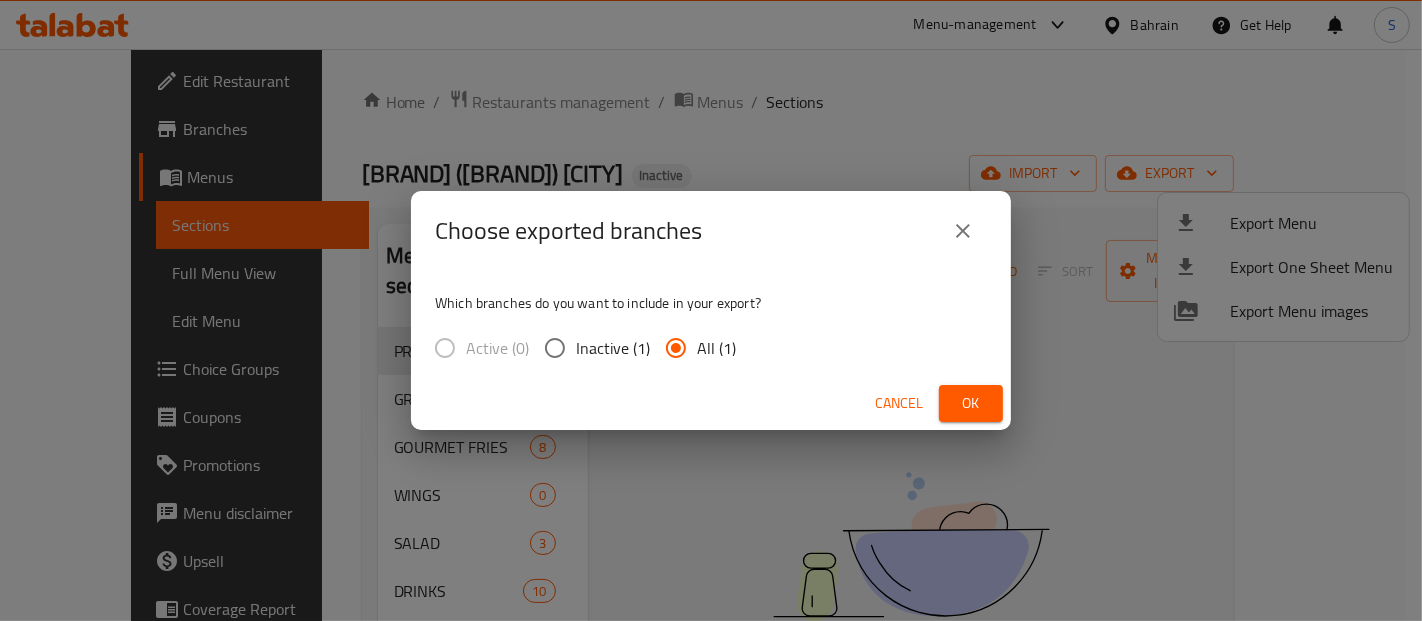 click on "Ok" at bounding box center (971, 403) 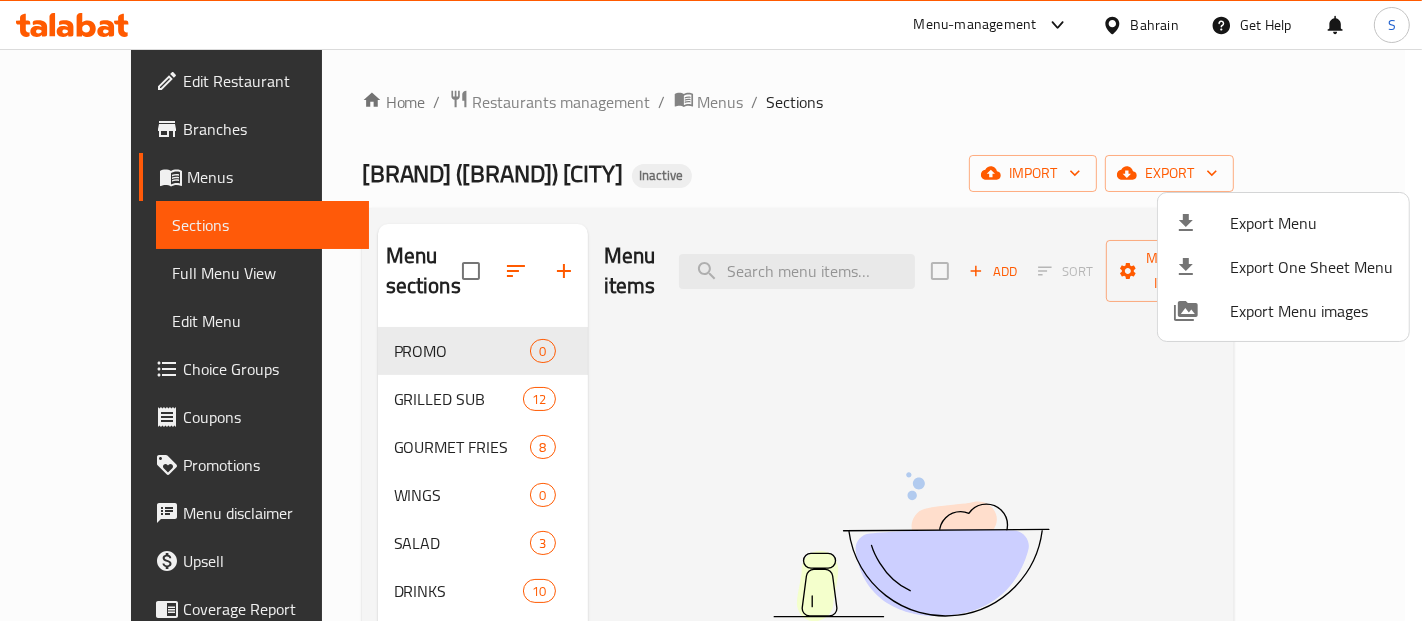 type 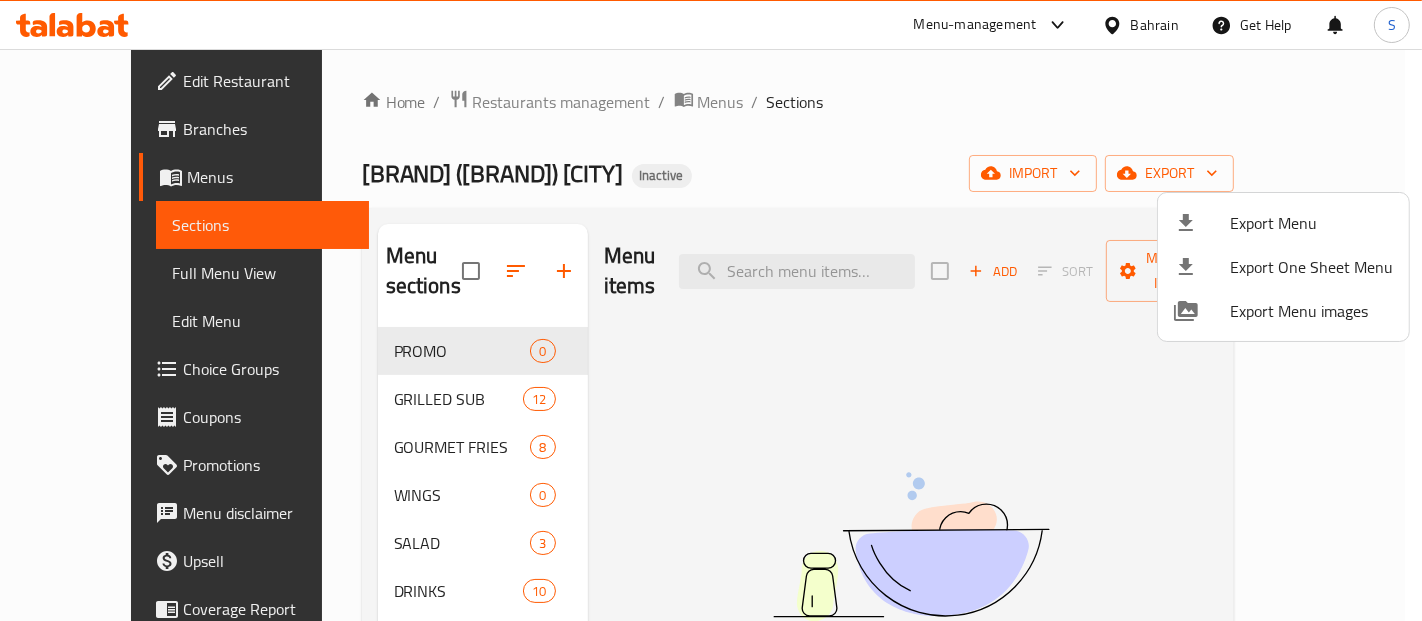 click at bounding box center [711, 310] 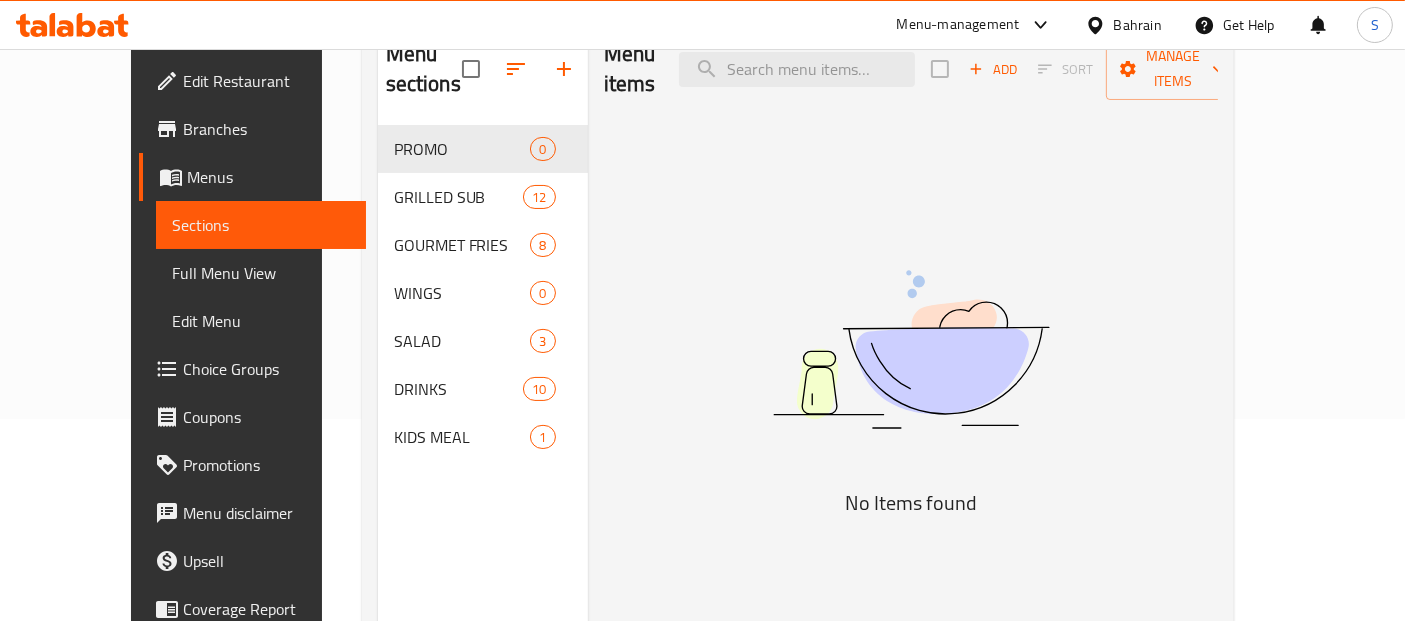 scroll, scrollTop: 222, scrollLeft: 0, axis: vertical 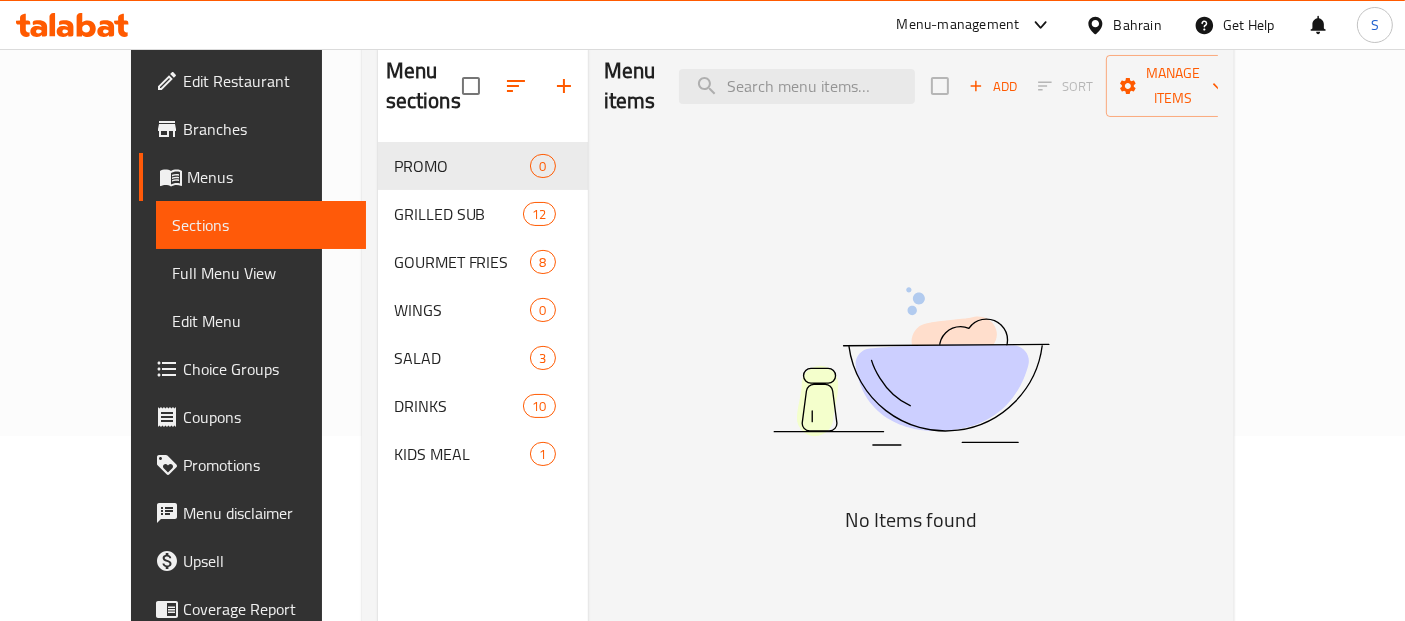 click on "Edit Restaurant" at bounding box center (266, 81) 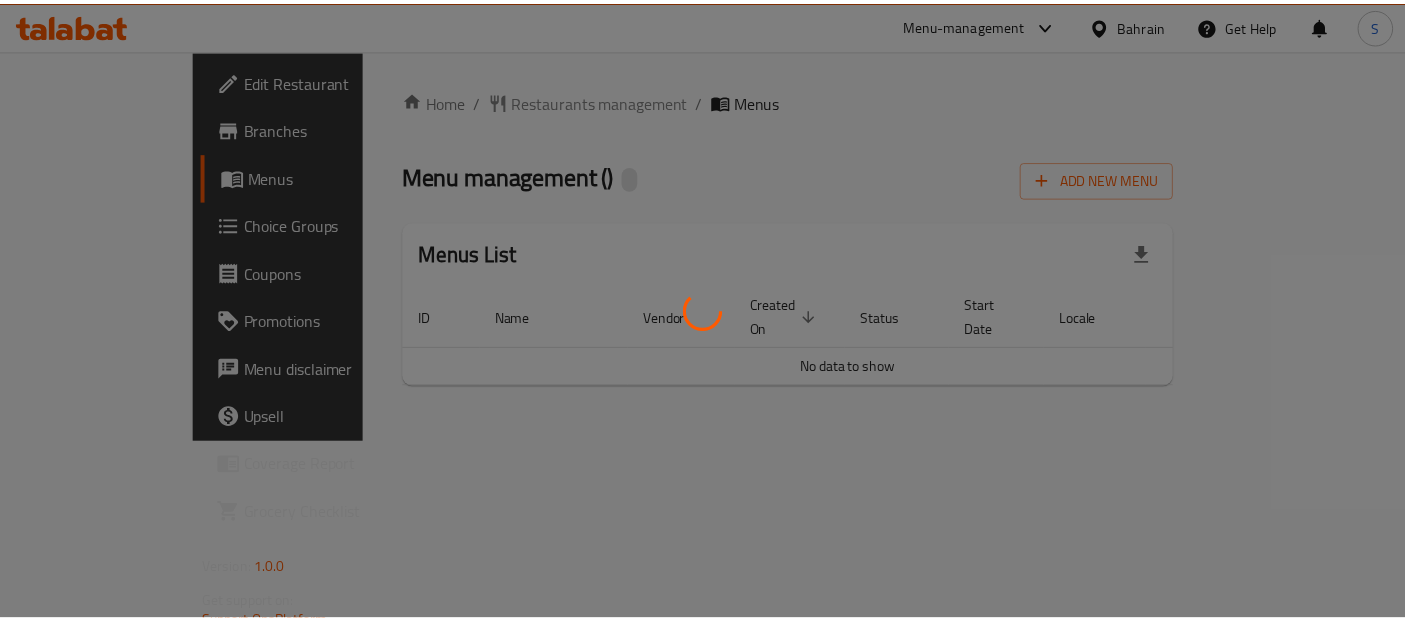 scroll, scrollTop: 0, scrollLeft: 0, axis: both 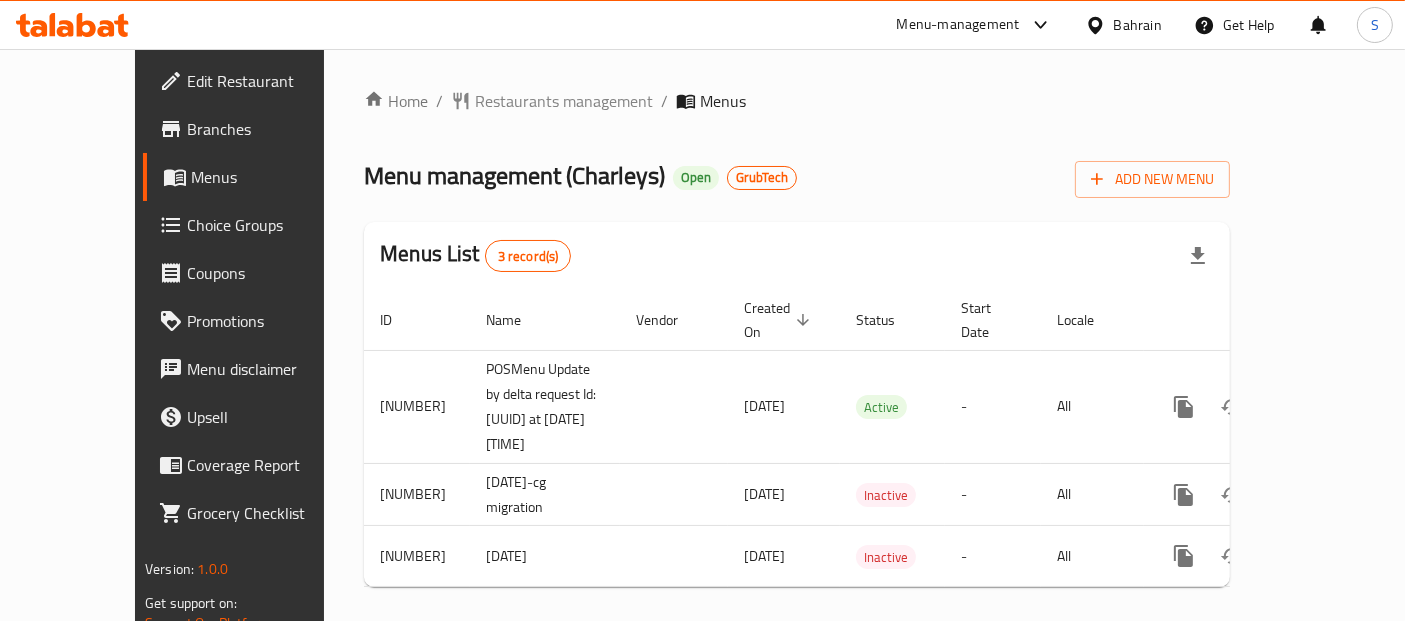 click on "Home / Restaurants management / Menus" at bounding box center [797, 101] 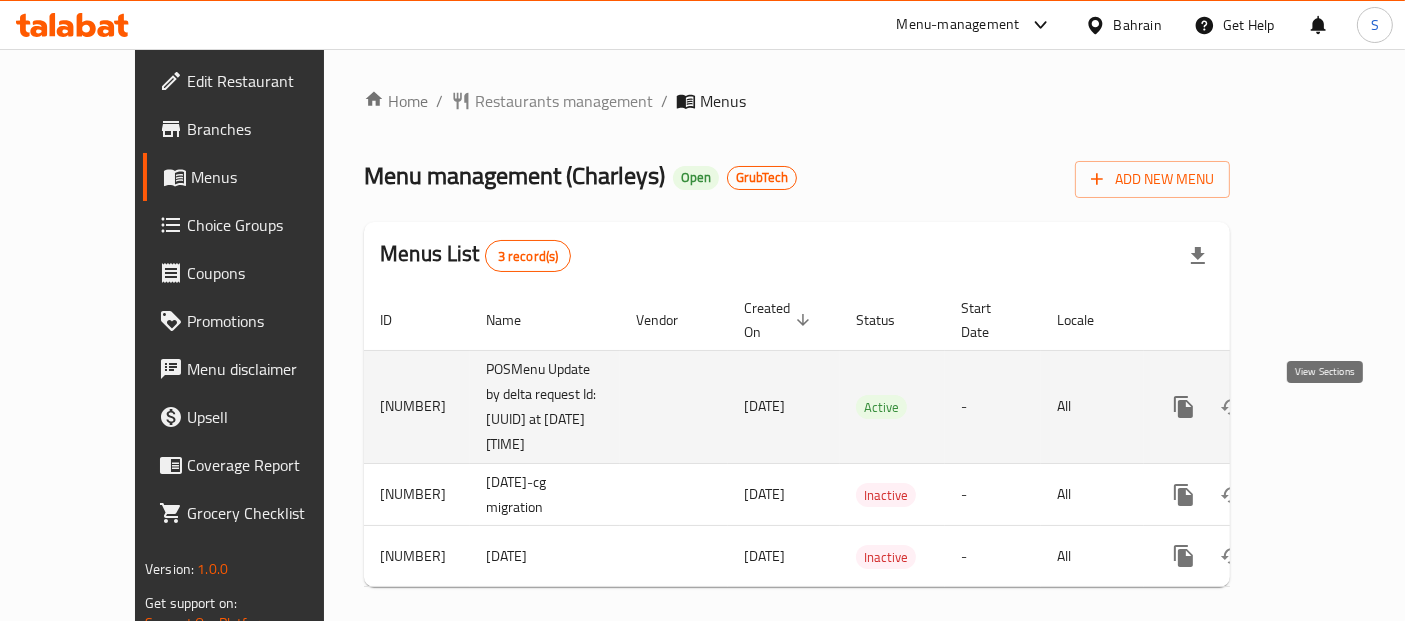 click 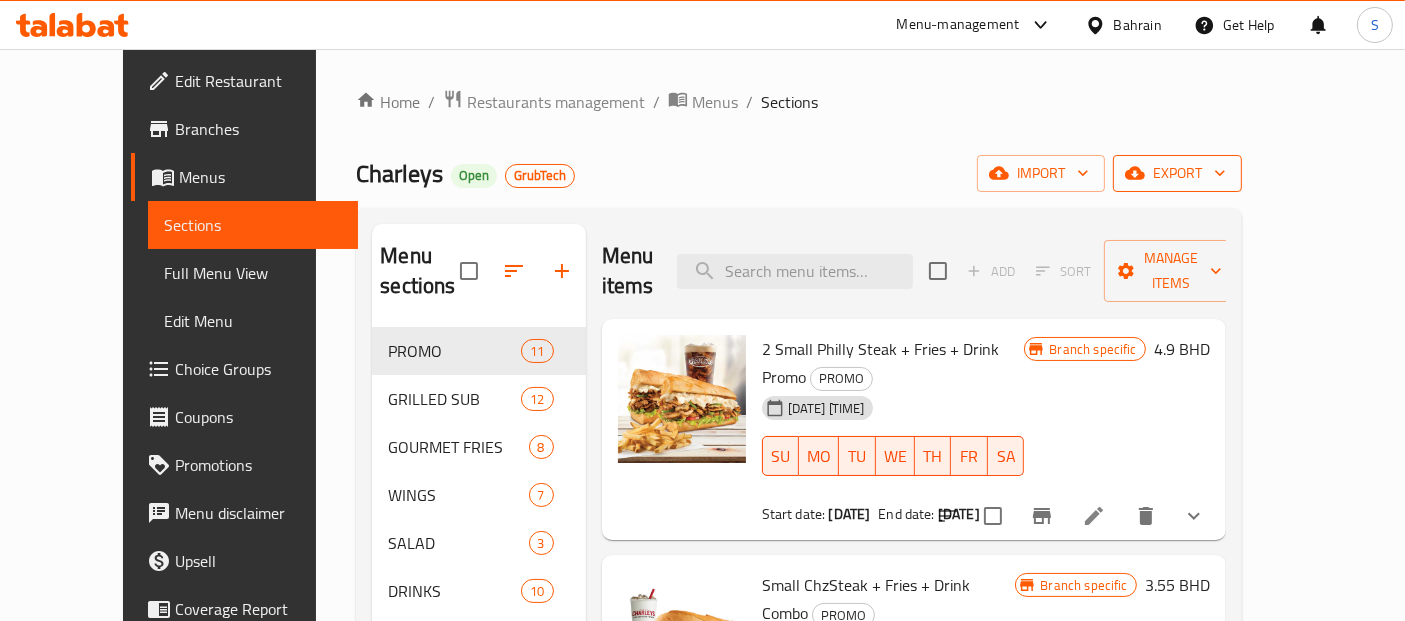 click on "export" at bounding box center [1177, 173] 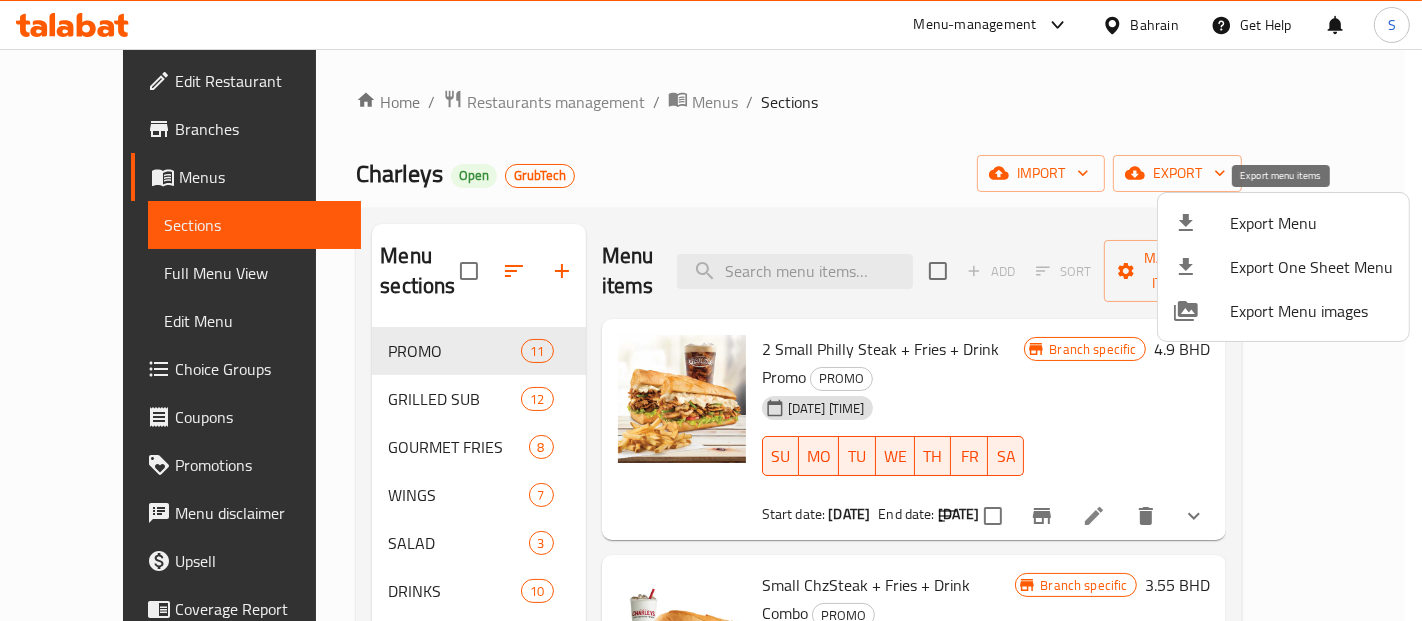 click at bounding box center (1202, 223) 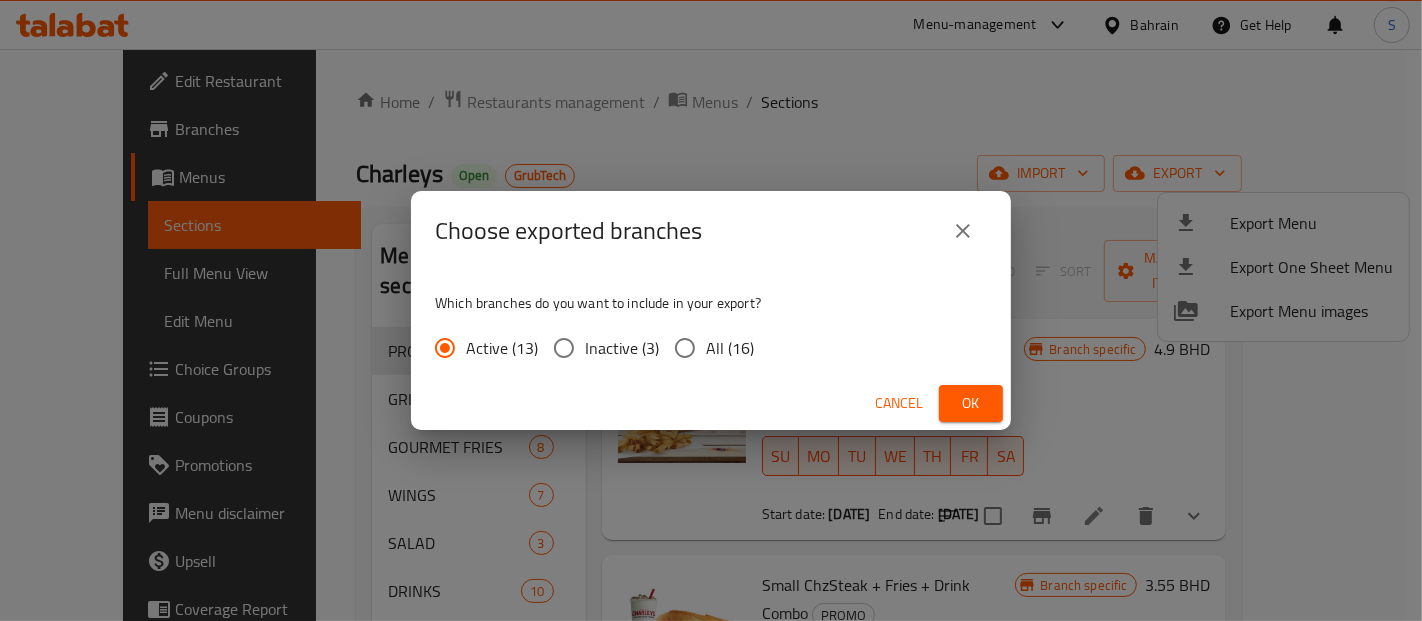 click on "All (16)" at bounding box center (730, 348) 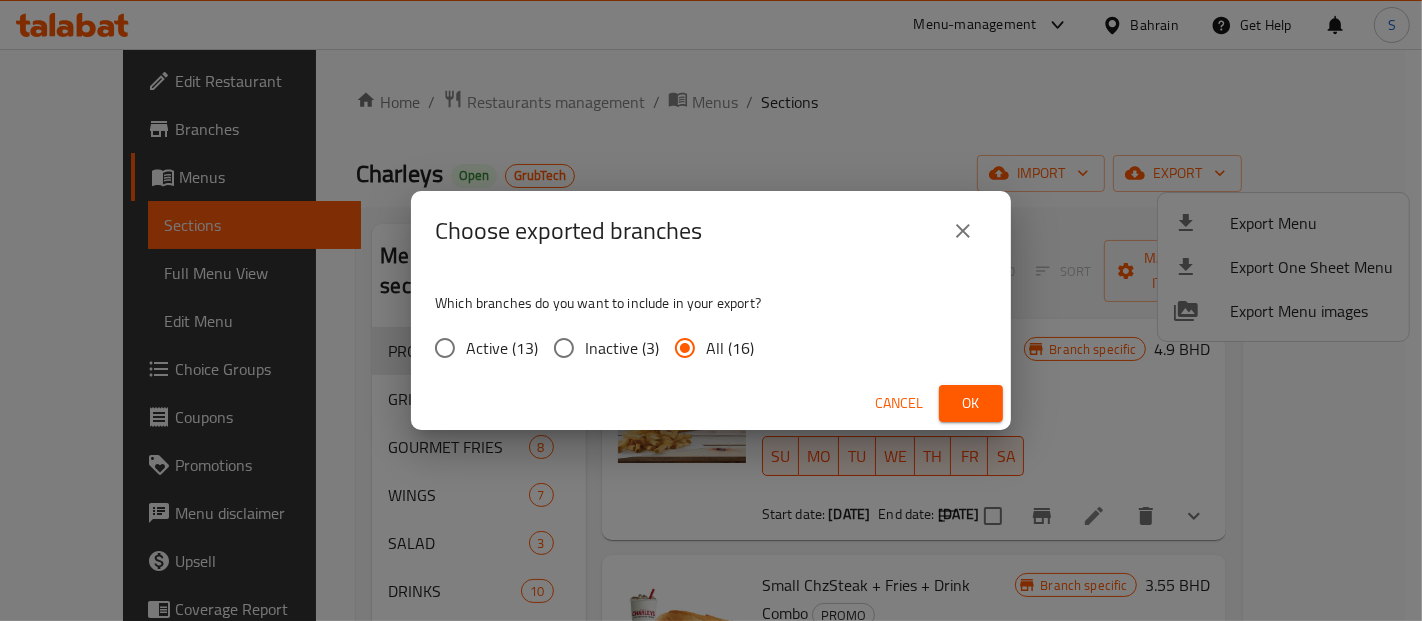 click on "Ok" at bounding box center [971, 403] 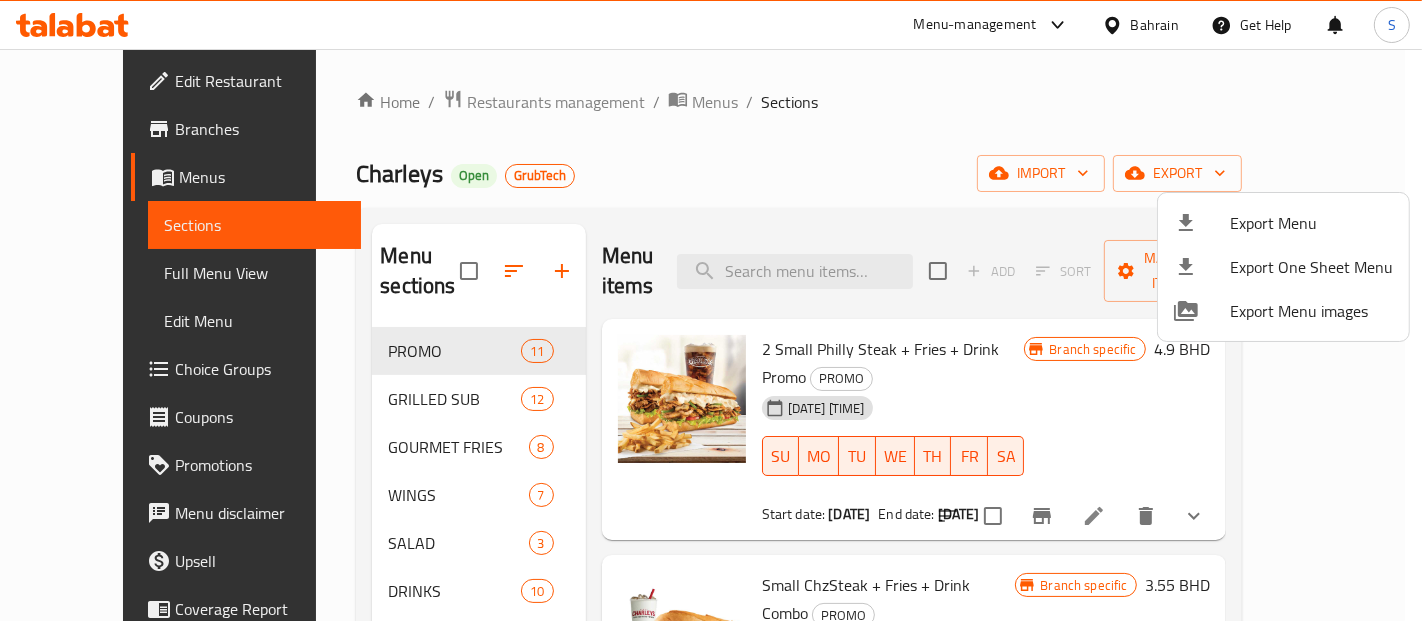 click at bounding box center (711, 310) 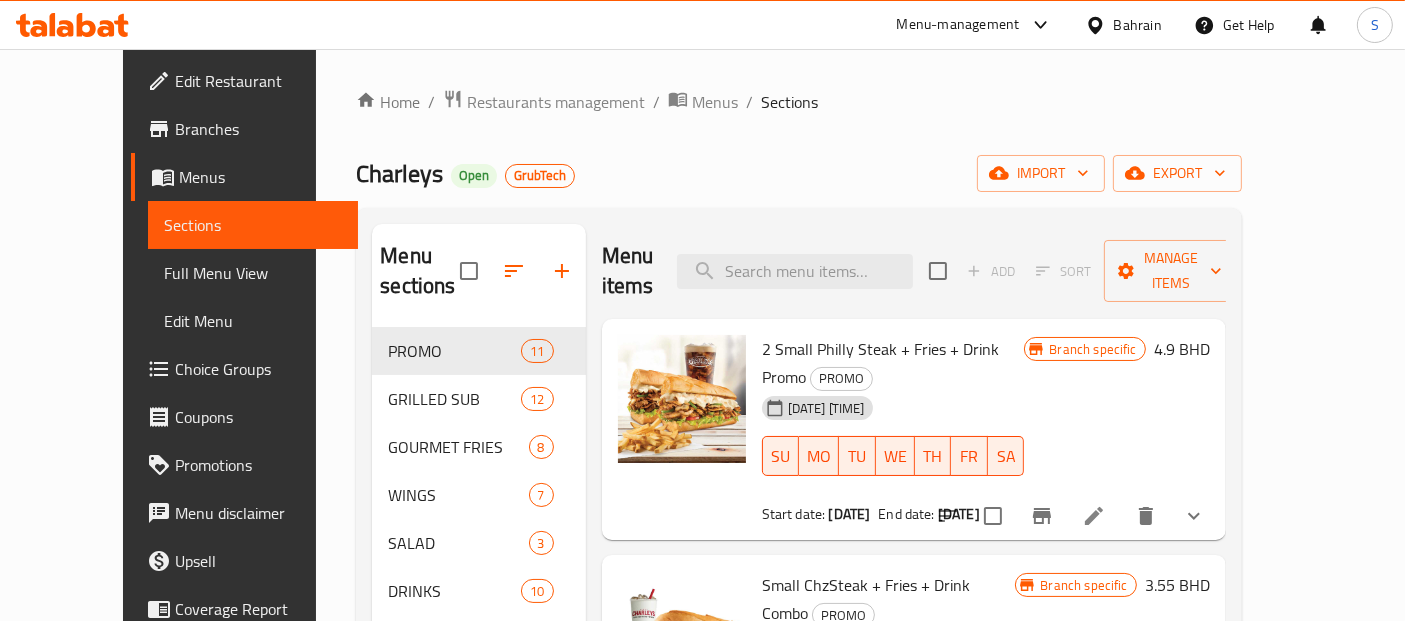 click on "Branches" at bounding box center [258, 129] 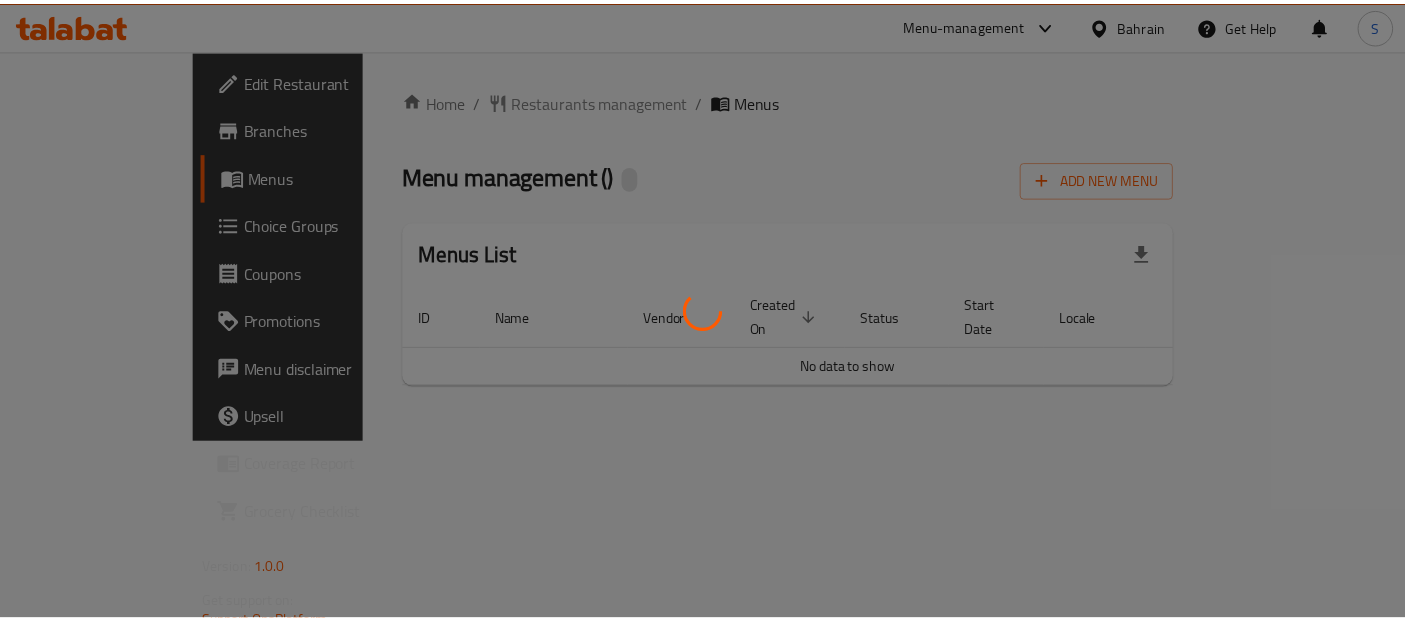 scroll, scrollTop: 0, scrollLeft: 0, axis: both 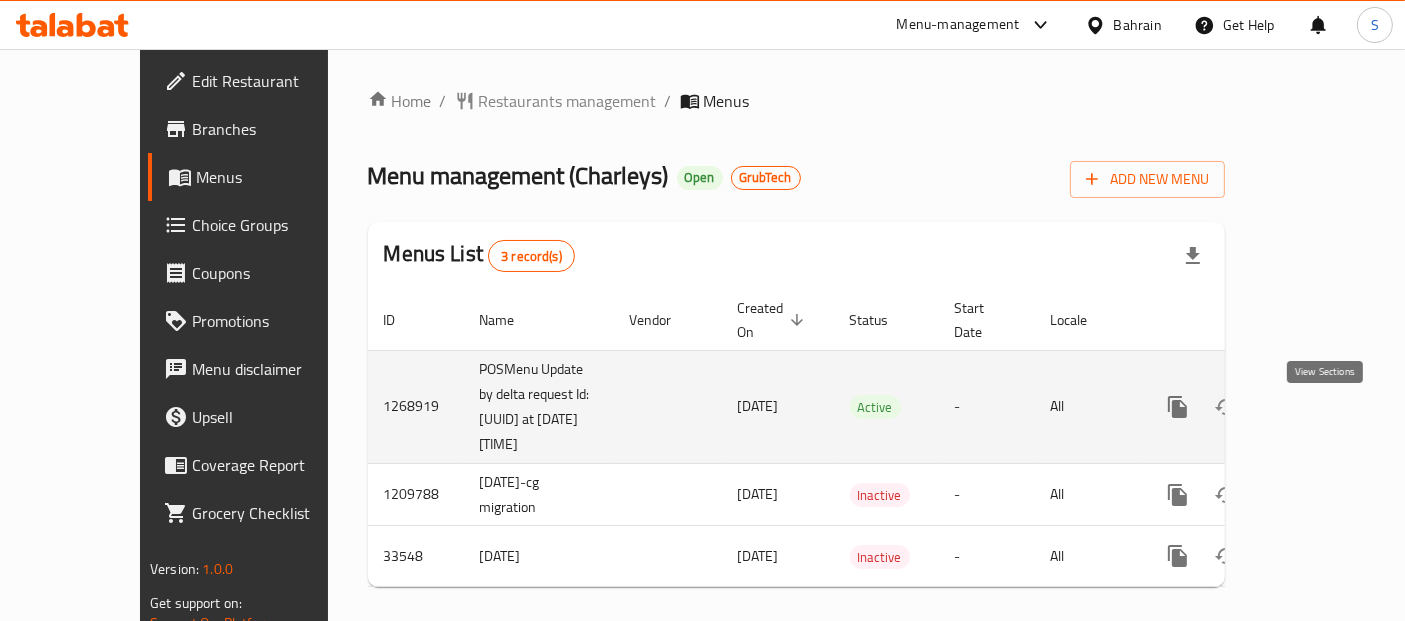 click 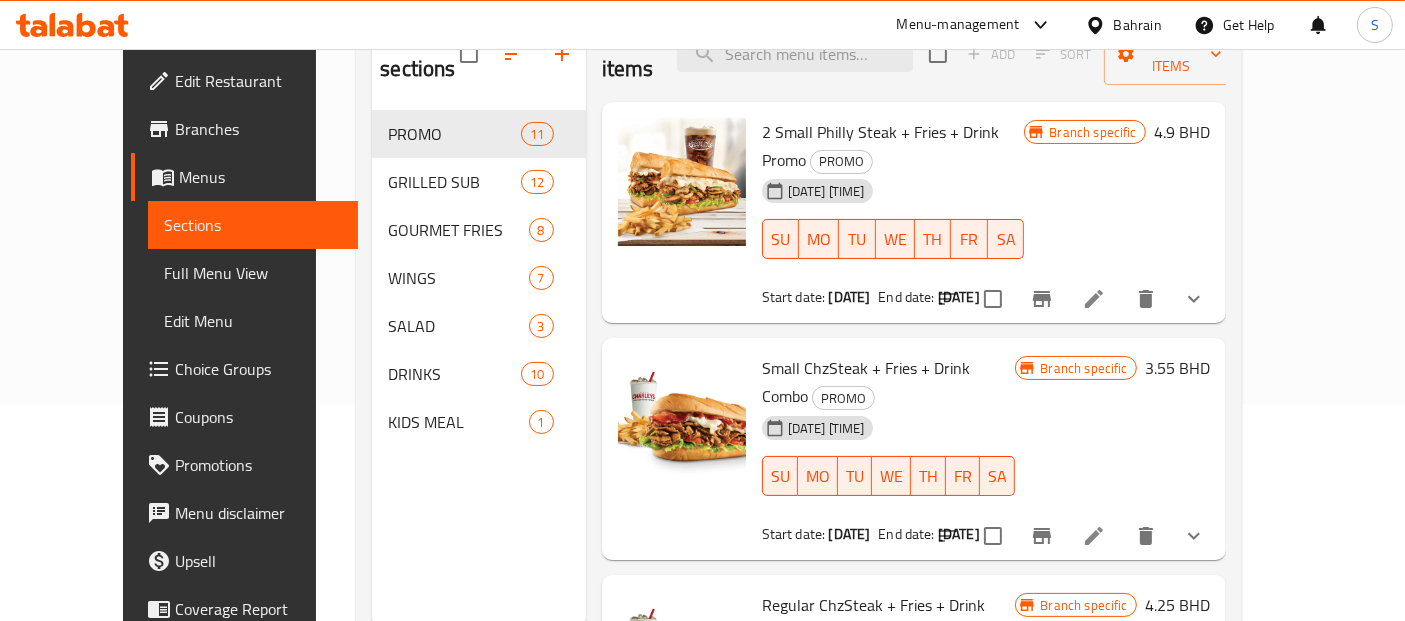 scroll, scrollTop: 149, scrollLeft: 0, axis: vertical 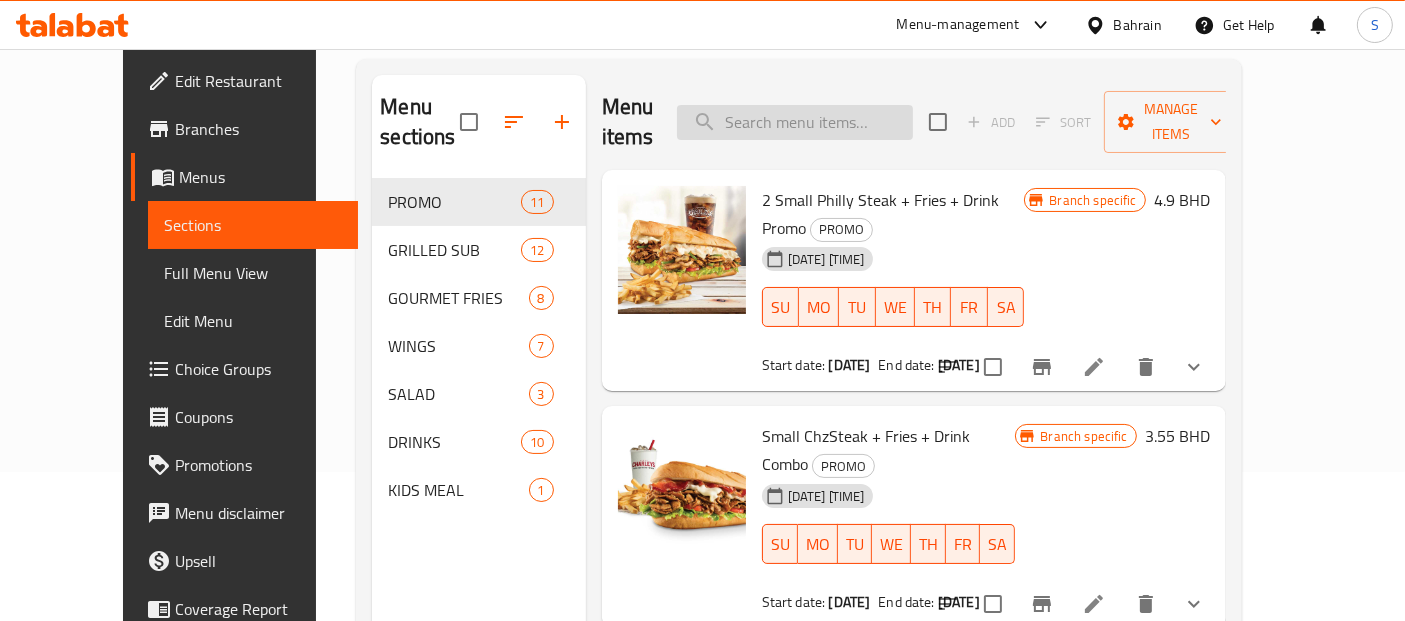 click at bounding box center (795, 122) 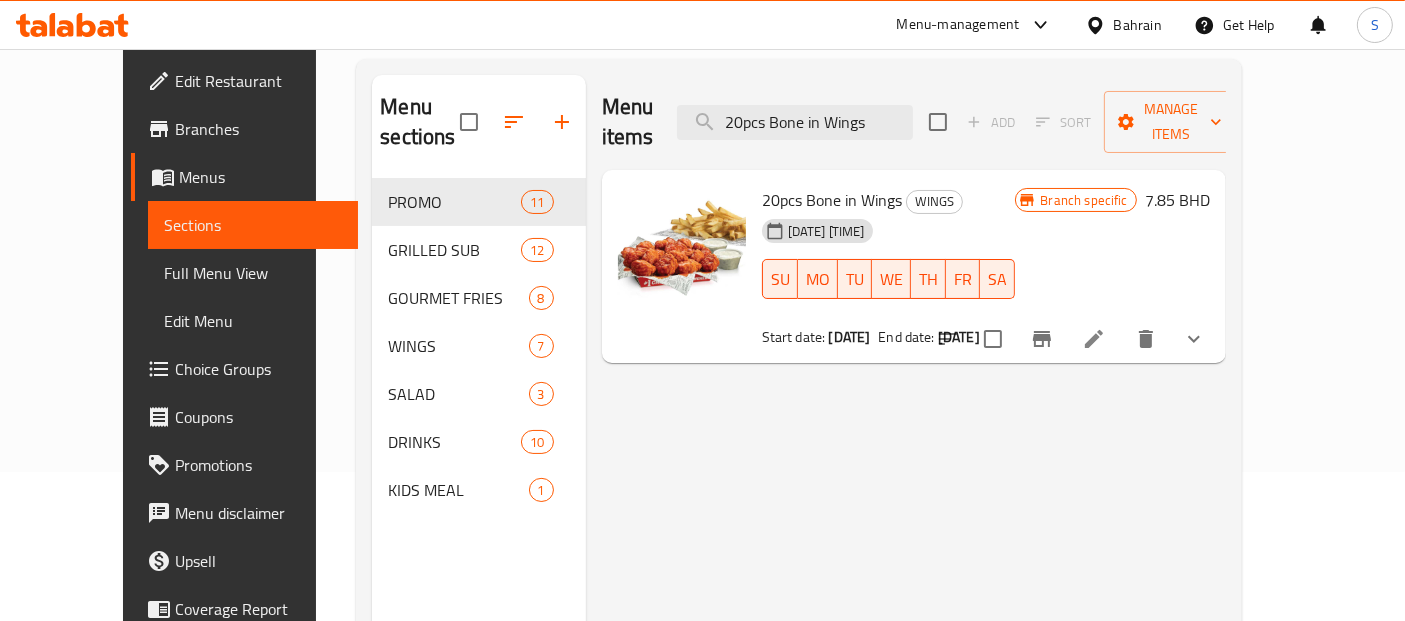 type on "20pcs Bone in Wings" 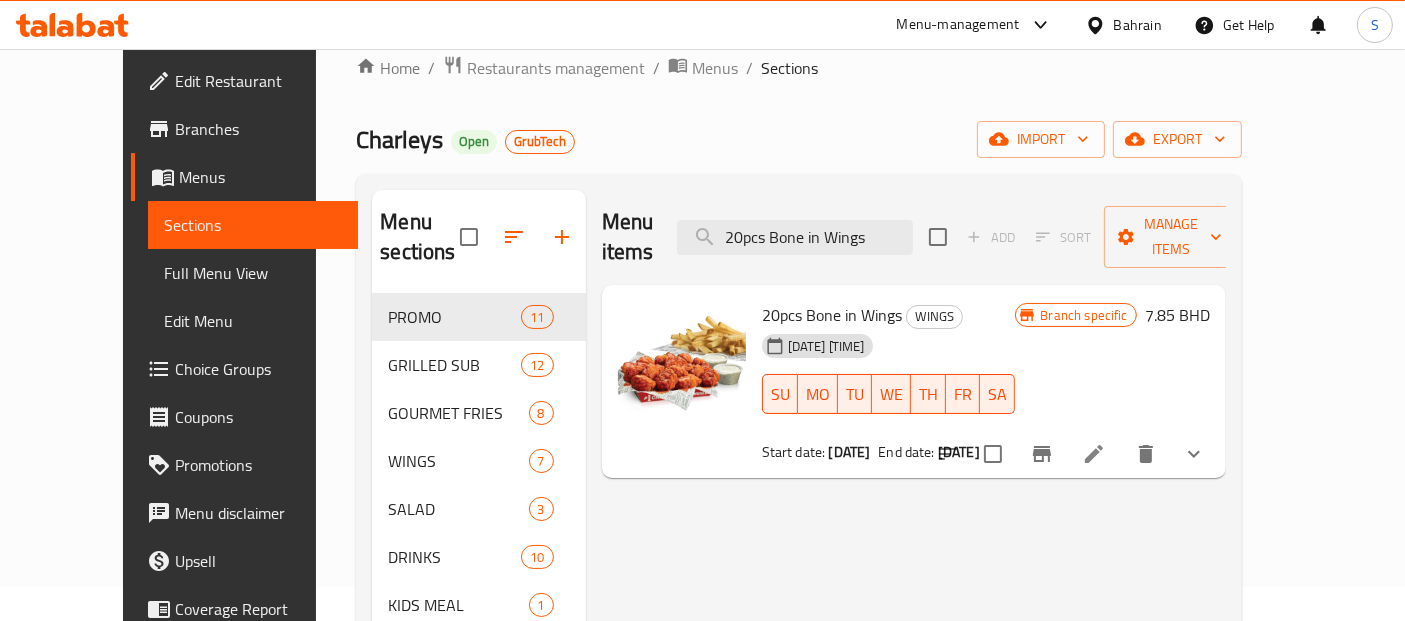 scroll, scrollTop: 0, scrollLeft: 0, axis: both 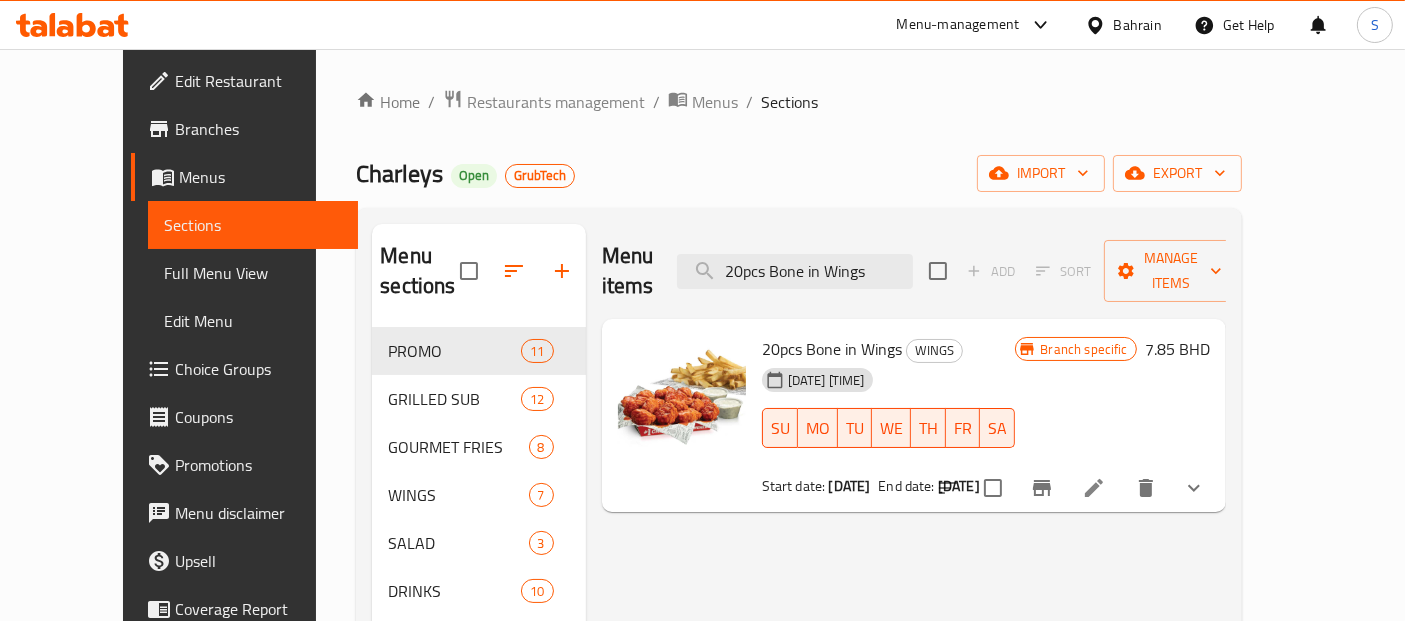 click on "Edit Restaurant" at bounding box center [258, 81] 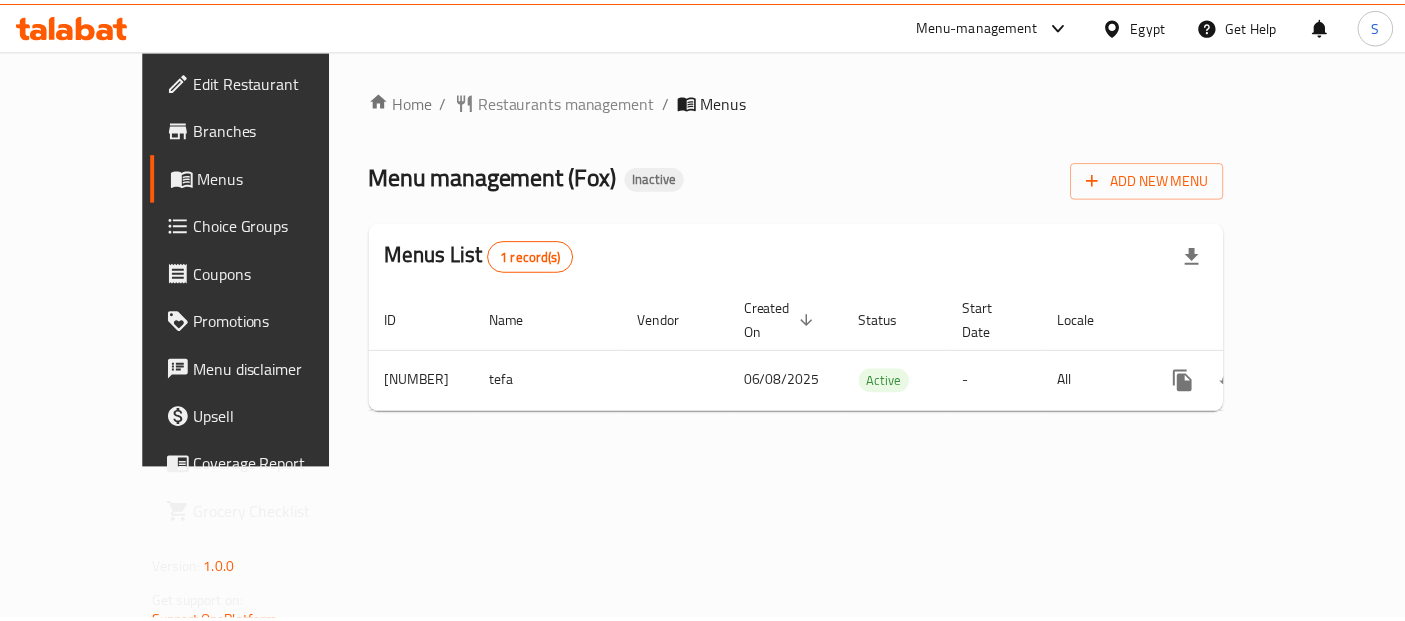 scroll, scrollTop: 0, scrollLeft: 0, axis: both 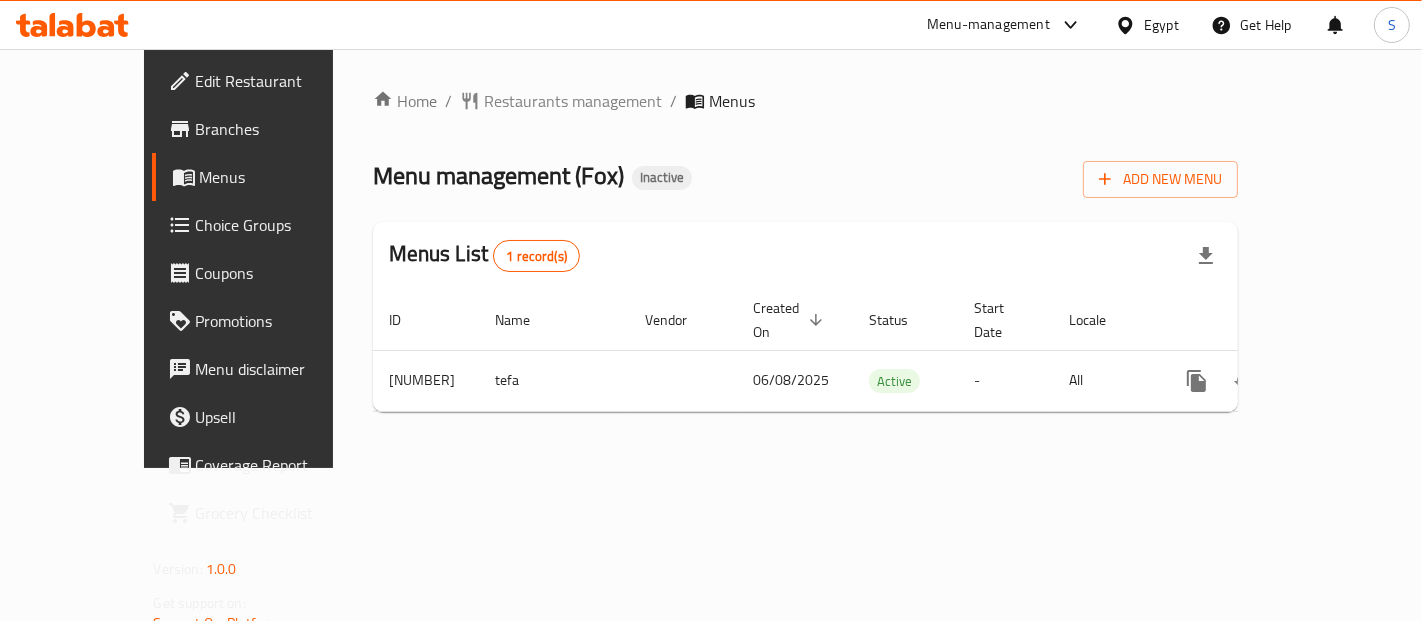 click on "Home / Restaurants management / Menus Menu management ( Fox ) Inactive Add New Menu Menus List 1 record(s) ID Name Vendor Created On sorted descending Status Start Date Locale Actions 1304420 tefa 06/08/2025 Active - All" at bounding box center [806, 258] 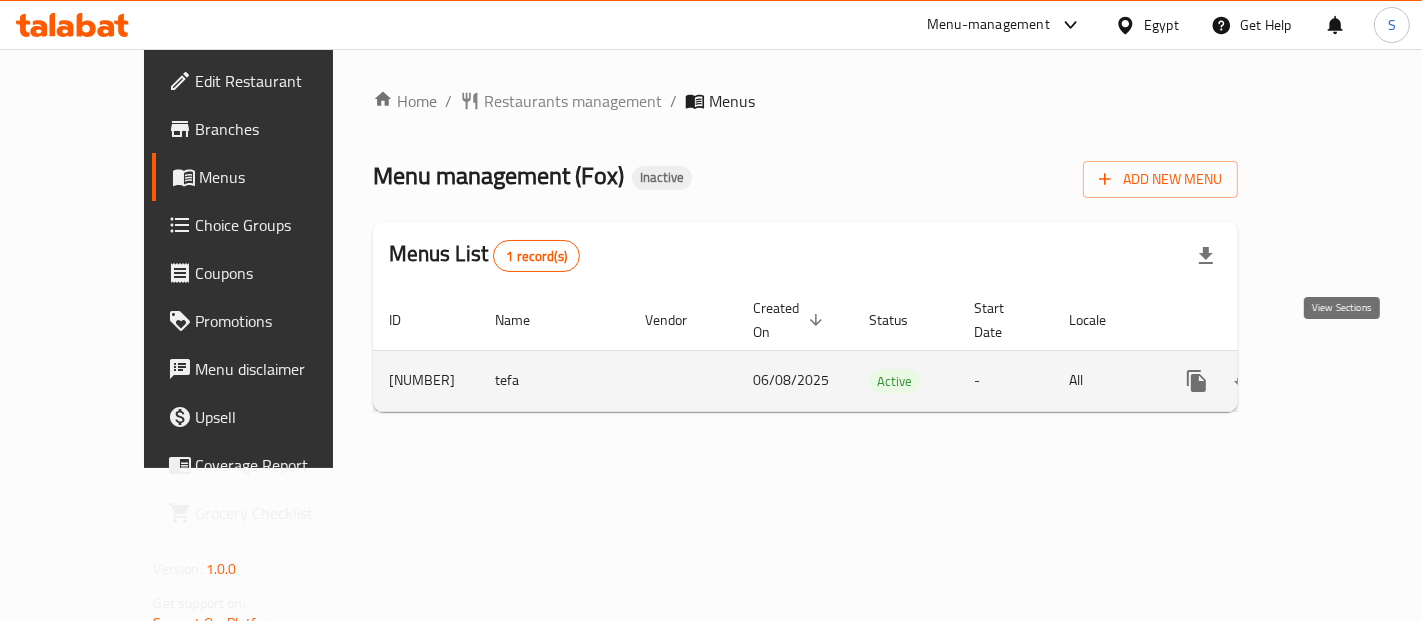 click 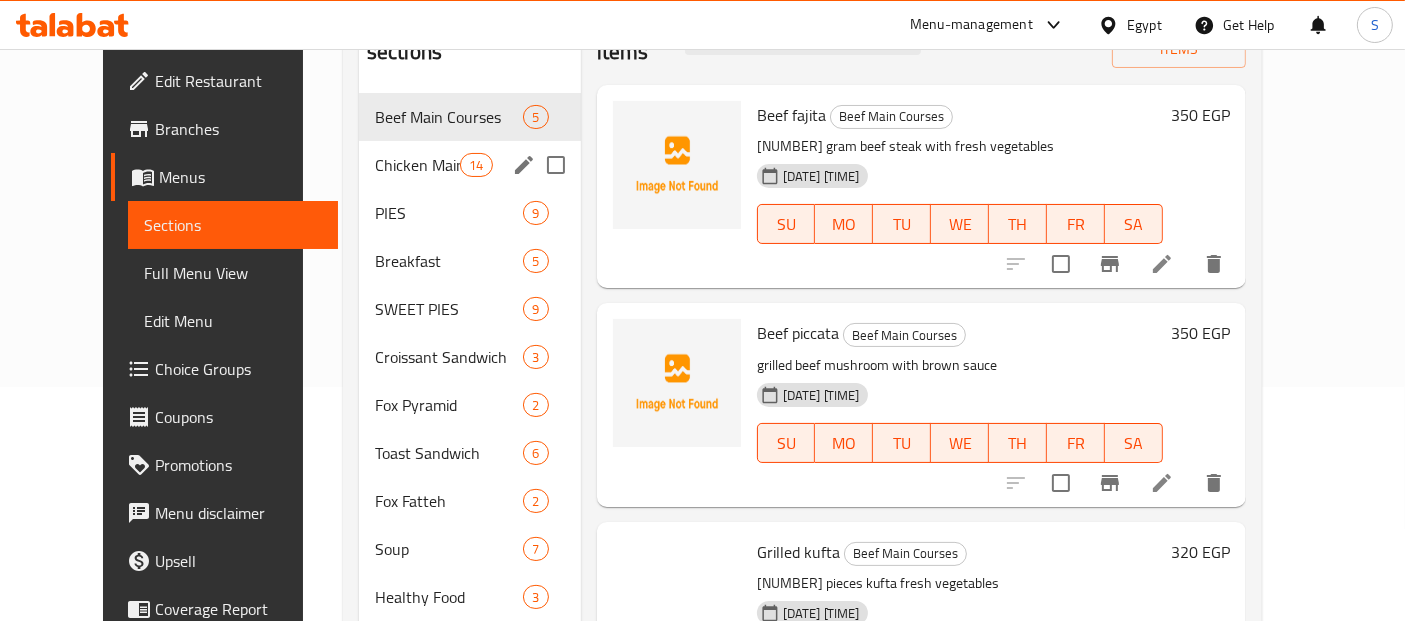 scroll, scrollTop: 1562, scrollLeft: 0, axis: vertical 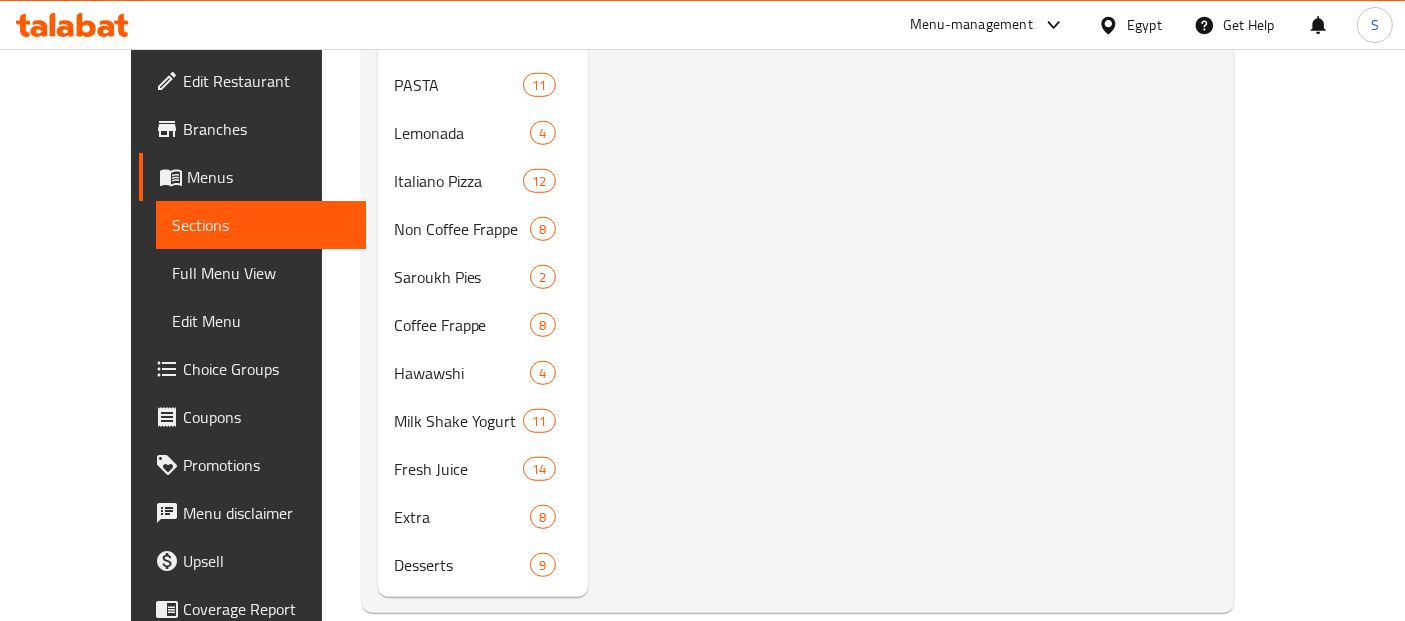click on "Full Menu View" at bounding box center (261, 273) 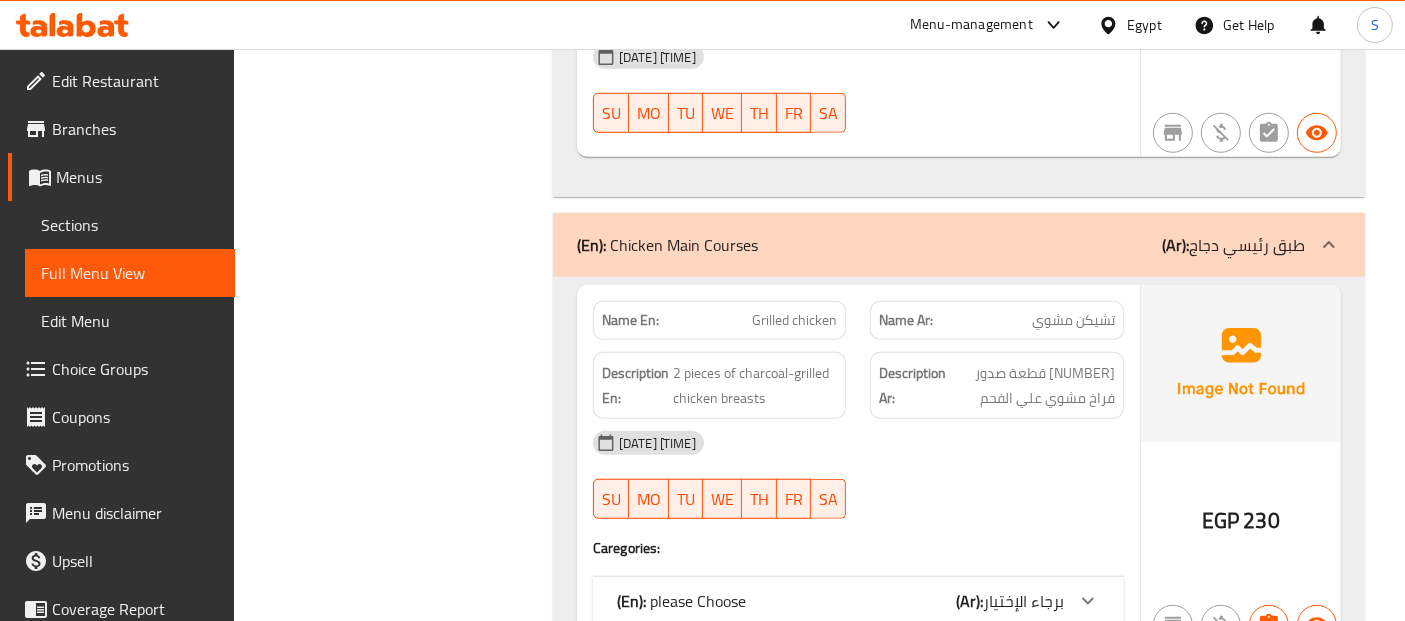scroll, scrollTop: 0, scrollLeft: 0, axis: both 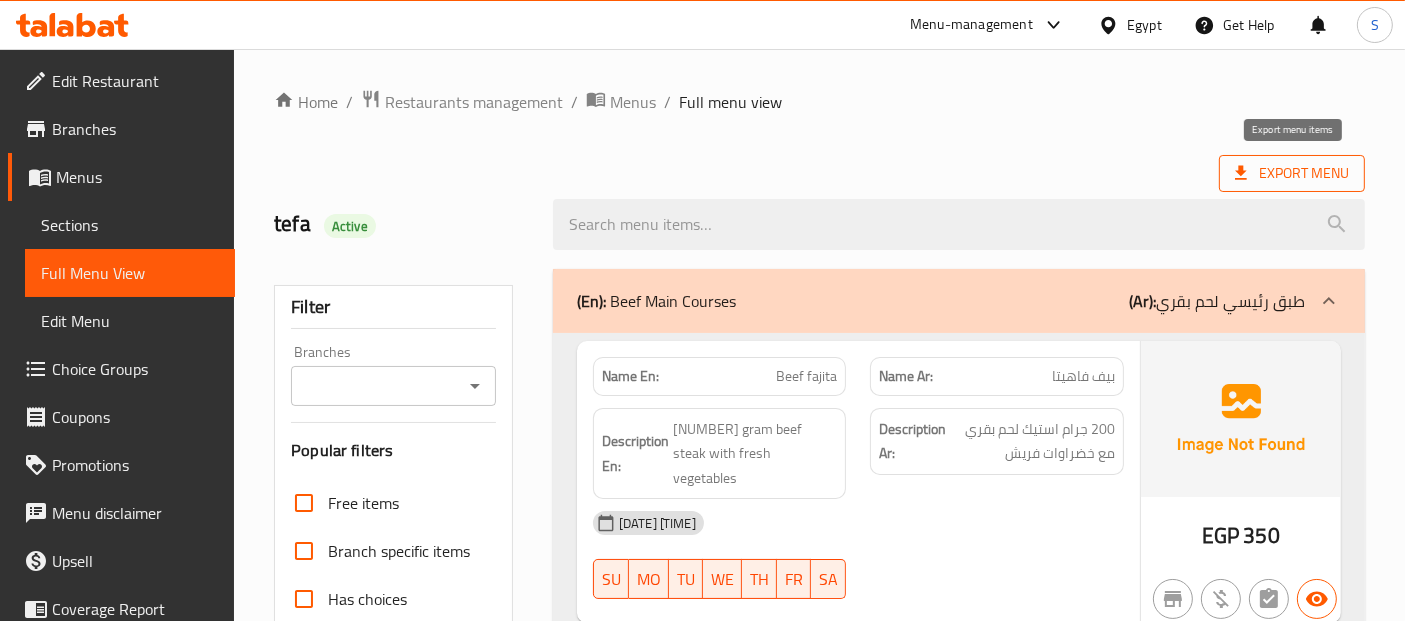 click on "Export Menu" at bounding box center [1292, 173] 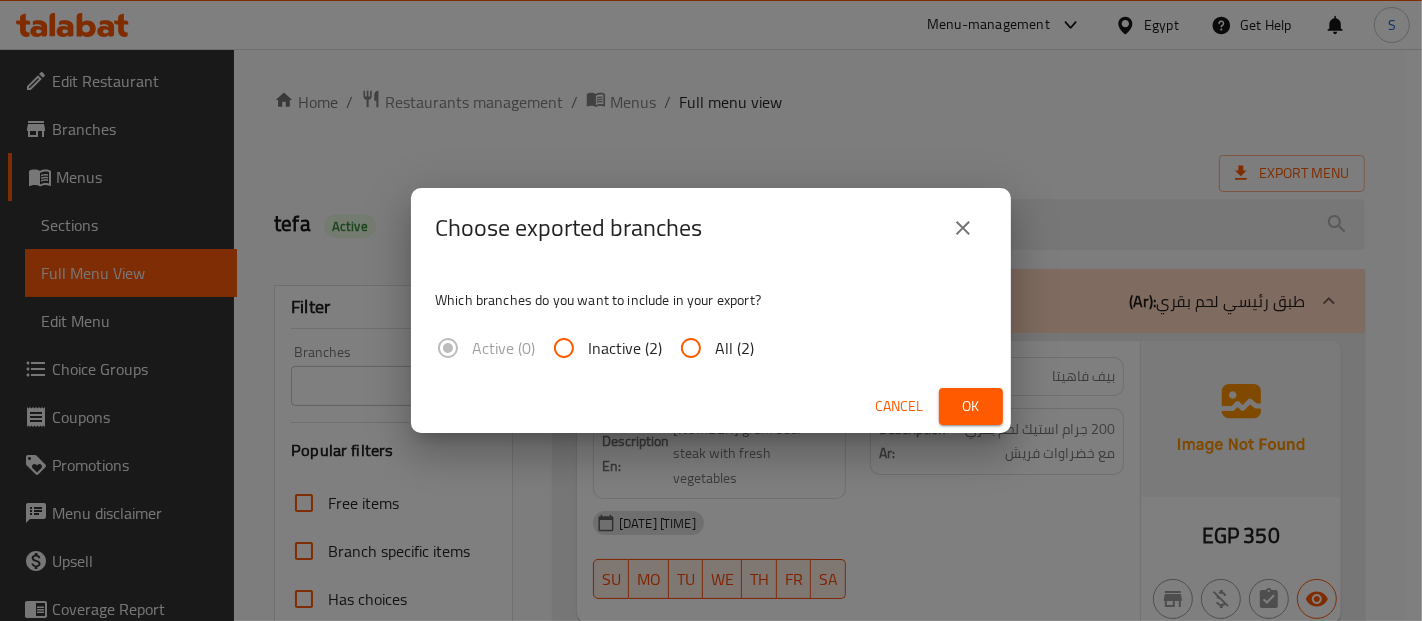 click on "All (2)" at bounding box center [691, 348] 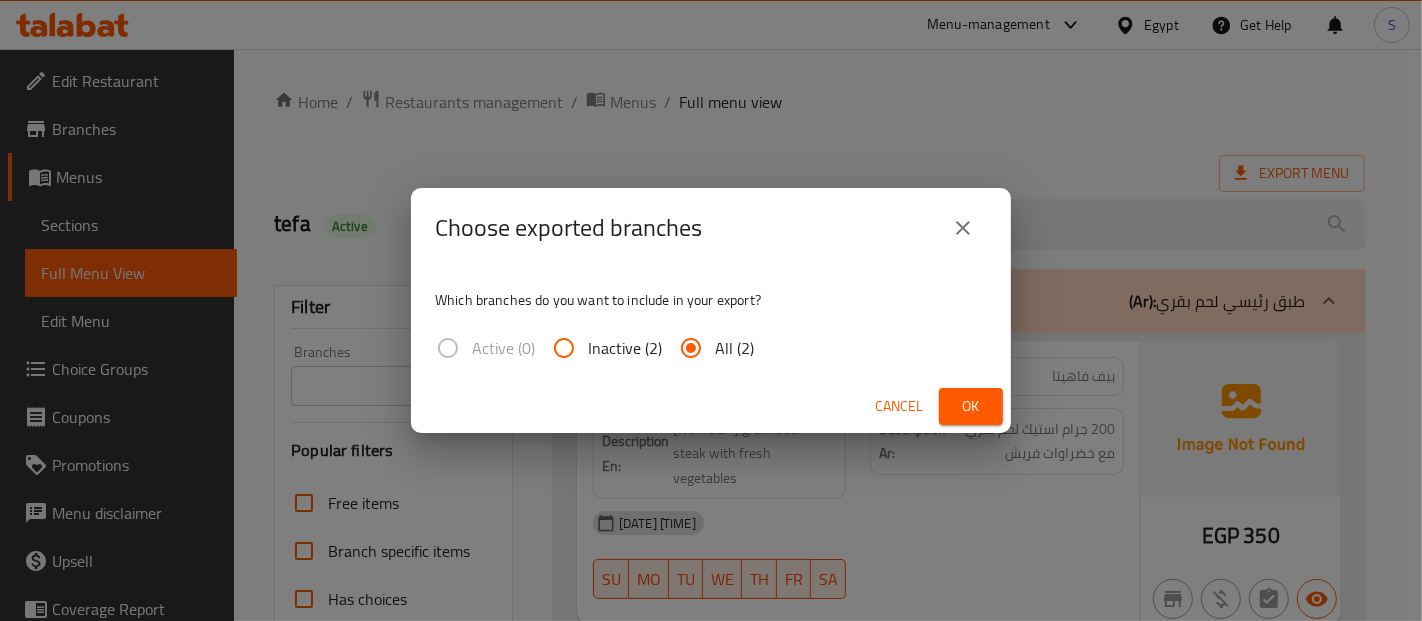 click on "Ok" at bounding box center (971, 406) 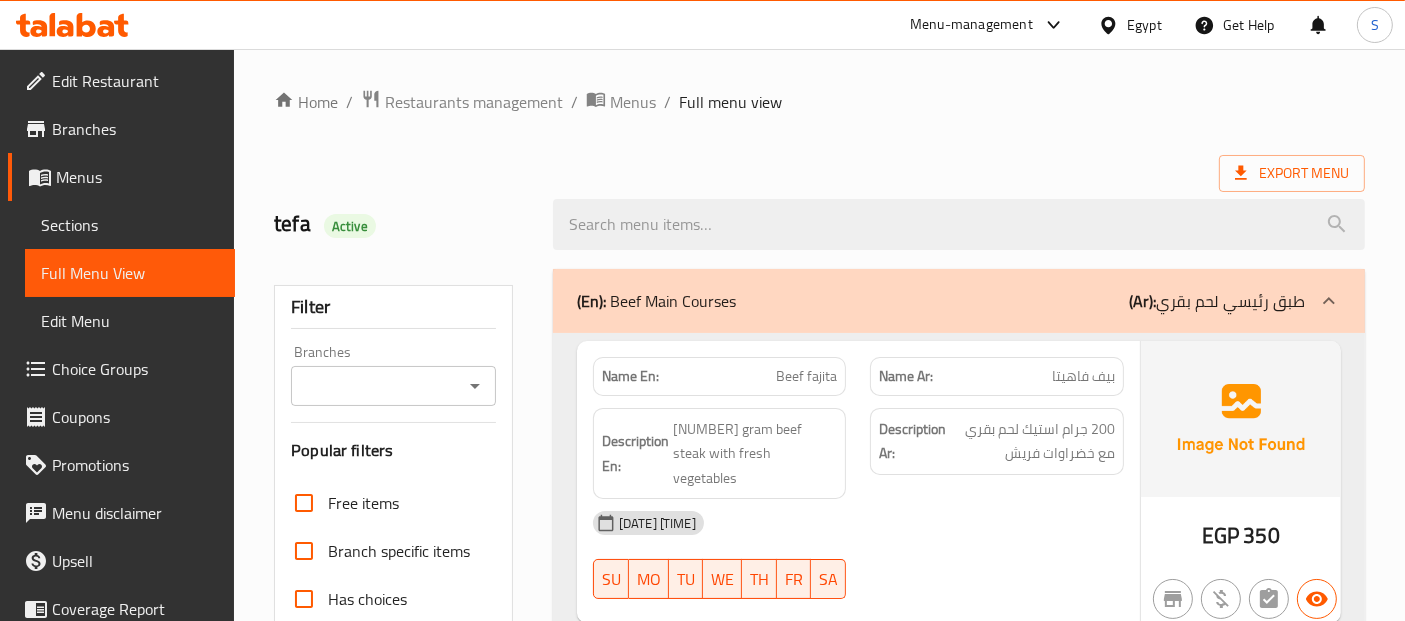 click on "Home / Restaurants management / Menus / Full menu view Export Menu tefa Active Filter Branches Branches Popular filters Free items Branch specific items Has choices Upsell items Availability filters Available Not available View filters Collapse sections Collapse categories Collapse Choices (En): Beef Main Courses (Ar): طبق رئيسي لحم بقري Name En: Beef fajita Name Ar: بيف فاهيتا Description En: 200 gram beef steak with fresh vegetables Description Ar: 200 جرام استيك لحم بقري مع خضراوات فريش 06-08-2025 10:52 AM SU MO TU WE TH FR SA EGP 350 Name En: Beef piccata Name Ar: بيف بيكاتا Description En: grilled beef mushroom with brown sauce Description Ar: لحم بقري مشوي مع المشروم والصوص البني 06-08-2025 10:52 AM SU MO TU WE TH FR SA EGP 350 Name En: Grilled kufta Name Ar: كفتة مشويه Description En: 5 pieces kufta fresh vegetables Description Ar: 5 قطع كفتة مع خضروات فريش SU MO TU WE TH FR" at bounding box center (819, 46406) 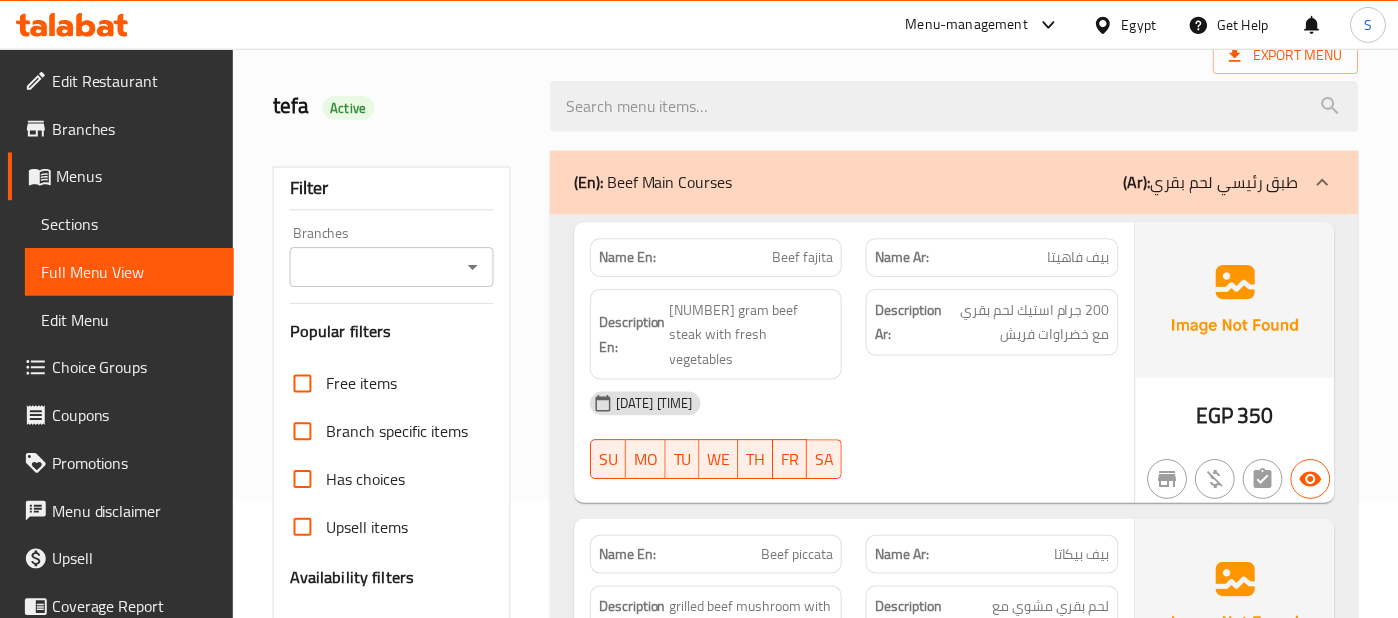 scroll, scrollTop: 0, scrollLeft: 0, axis: both 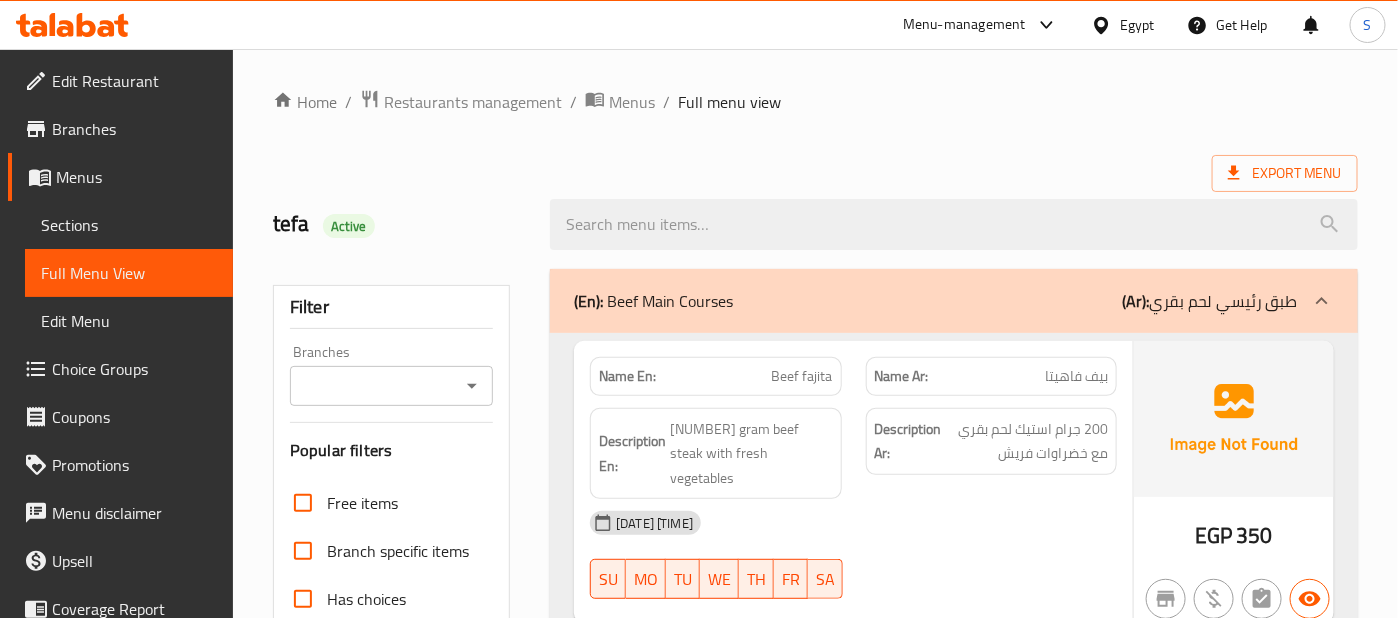 click on "Home / Restaurants management / Menus / Full menu view Export Menu tefa Active Filter Branches Branches Popular filters Free items Branch specific items Has choices Upsell items Availability filters Available Not available View filters Collapse sections Collapse categories Collapse Choices (En): Beef Main Courses (Ar): طبق رئيسي لحم بقري Name En: Beef fajita Name Ar: بيف فاهيتا Description En: 200 gram beef steak with fresh vegetables Description Ar: 200 جرام استيك لحم بقري مع خضراوات فريش 06-08-2025 10:52 AM SU MO TU WE TH FR SA EGP 350 Name En: Beef piccata Name Ar: بيف بيكاتا Description En: grilled beef mushroom with brown sauce Description Ar: لحم بقري مشوي مع المشروم والصوص البني 06-08-2025 10:52 AM SU MO TU WE TH FR SA EGP 350 Name En: Grilled kufta Name Ar: كفتة مشويه Description En: 5 pieces kufta fresh vegetables Description Ar: 5 قطع كفتة مع خضروات فريش SU MO TU WE TH FR" at bounding box center [815, 46492] 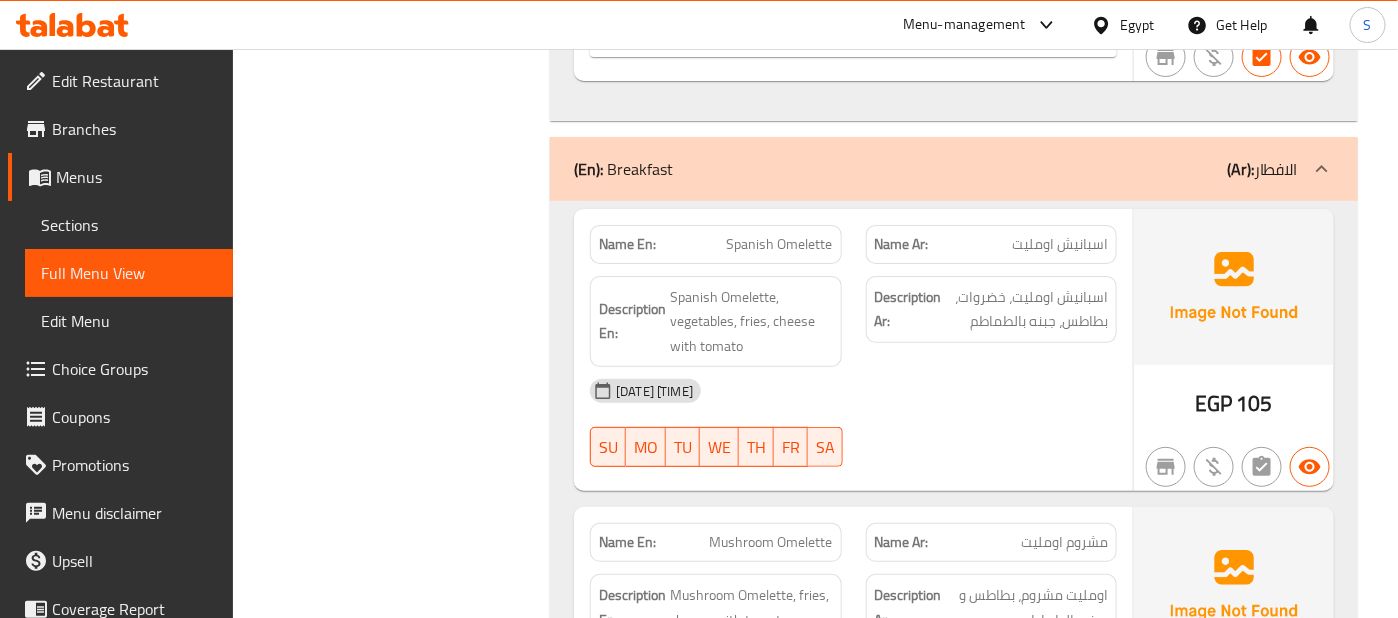 scroll, scrollTop: 10874, scrollLeft: 0, axis: vertical 